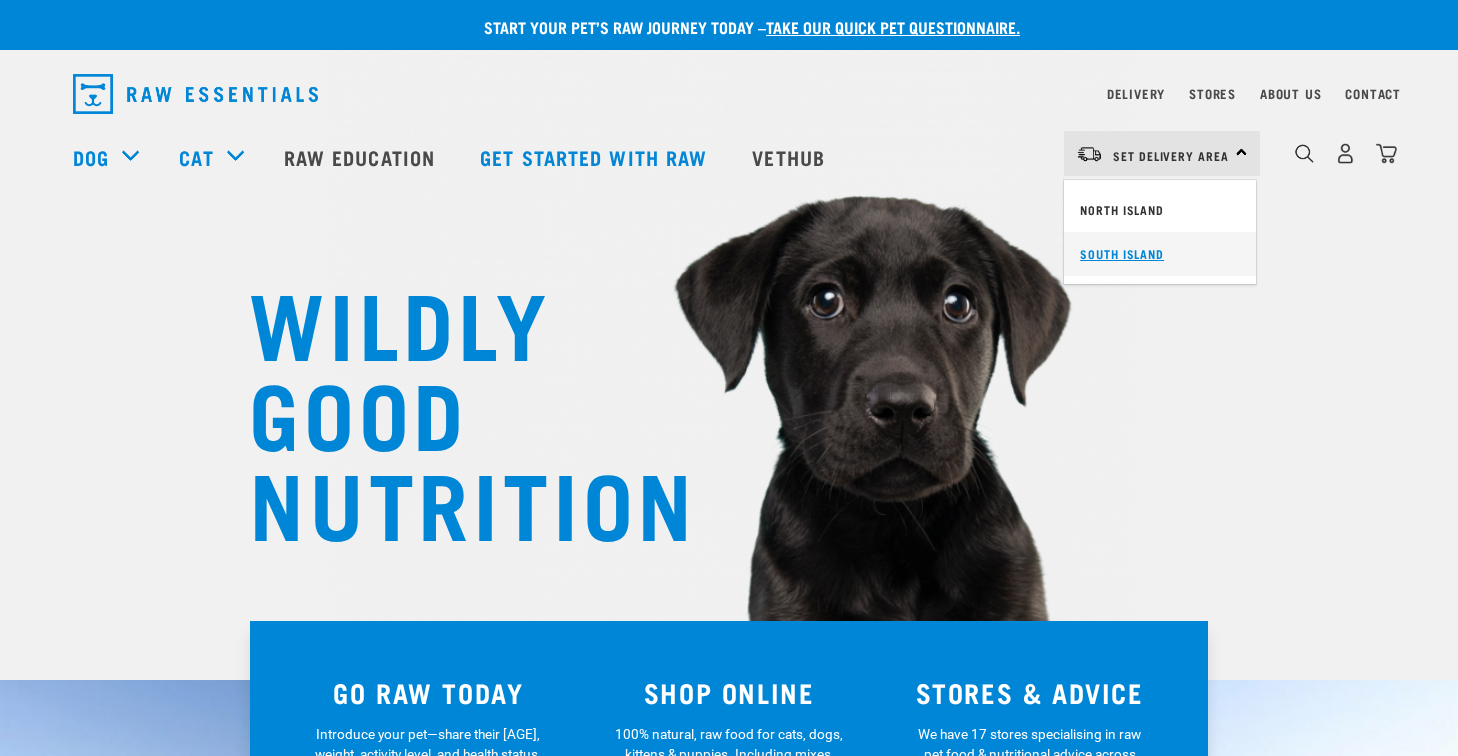 scroll, scrollTop: 0, scrollLeft: 0, axis: both 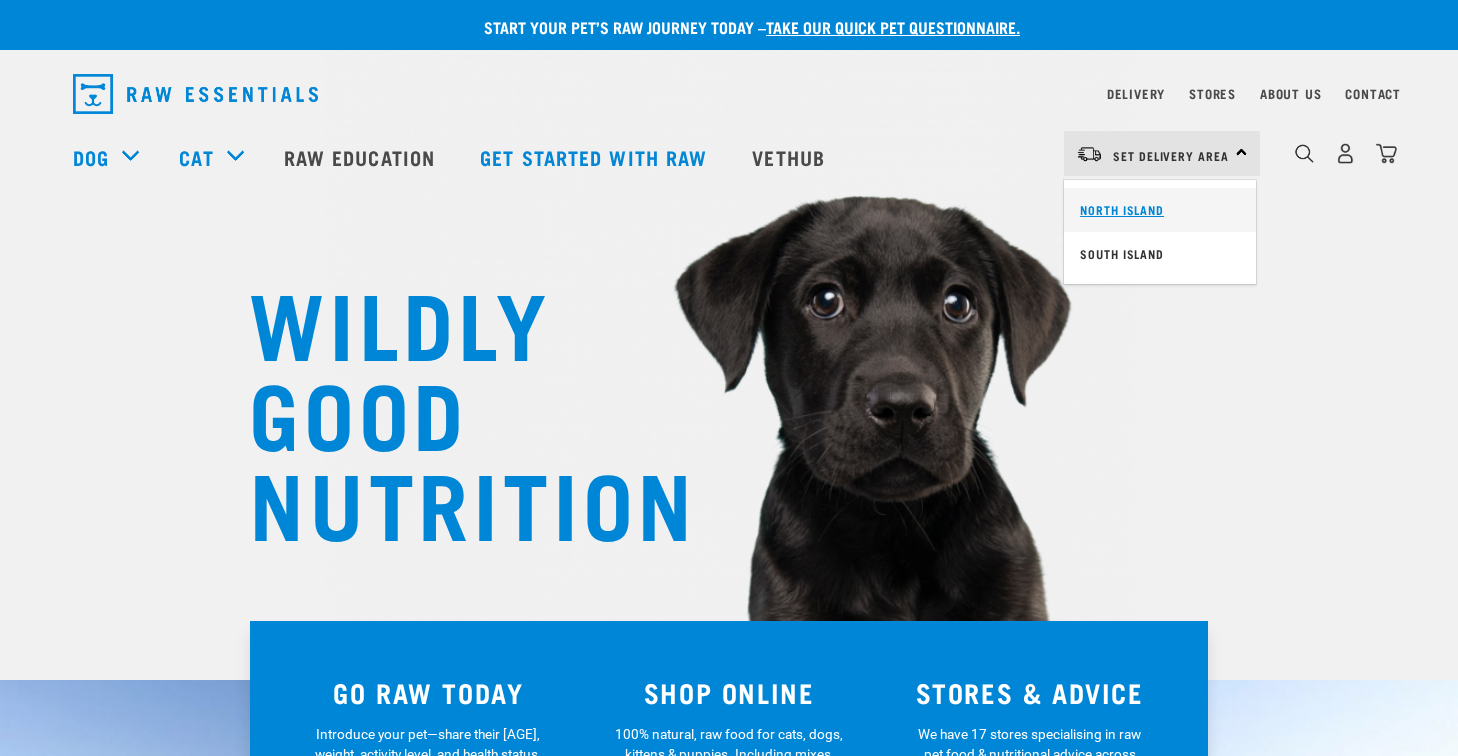 click on "North Island" at bounding box center [1160, 210] 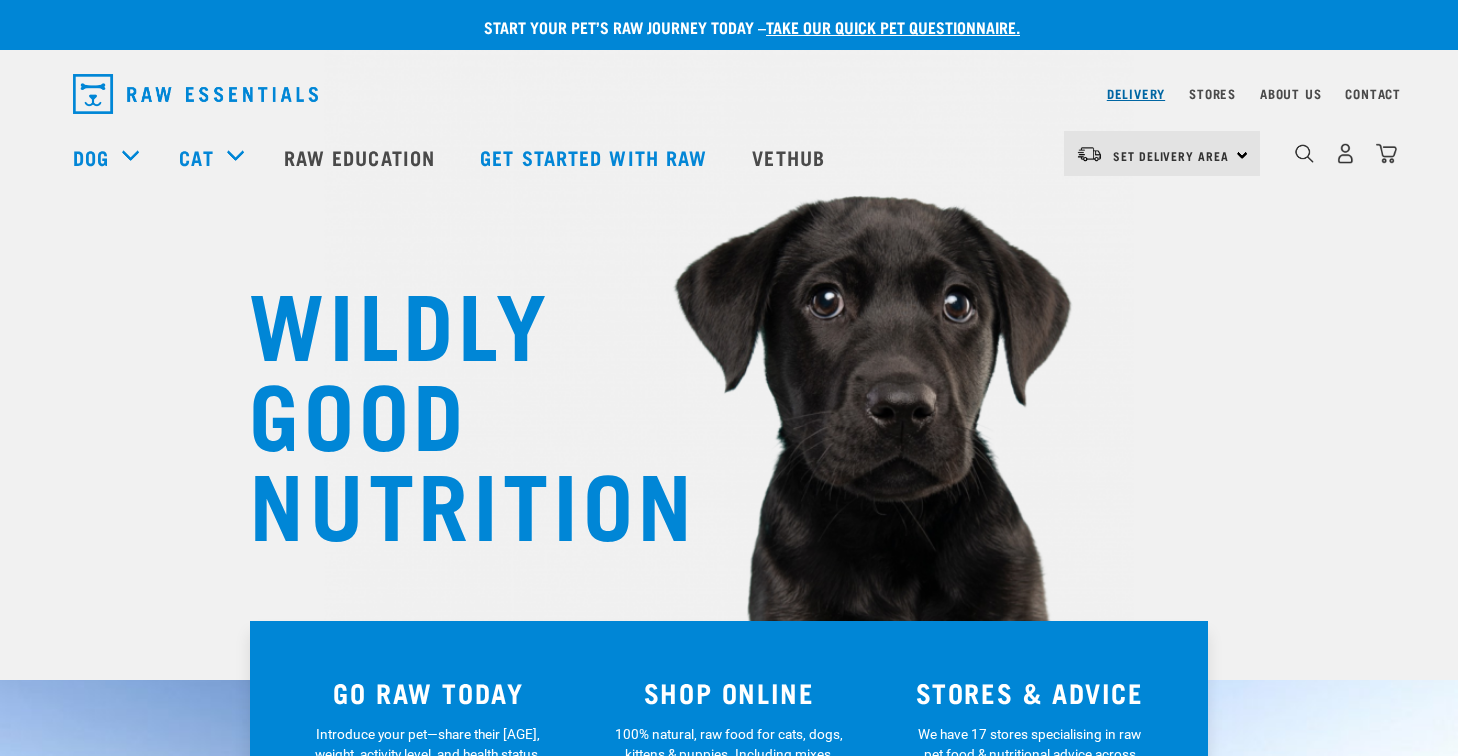 click on "Delivery" at bounding box center [1136, 93] 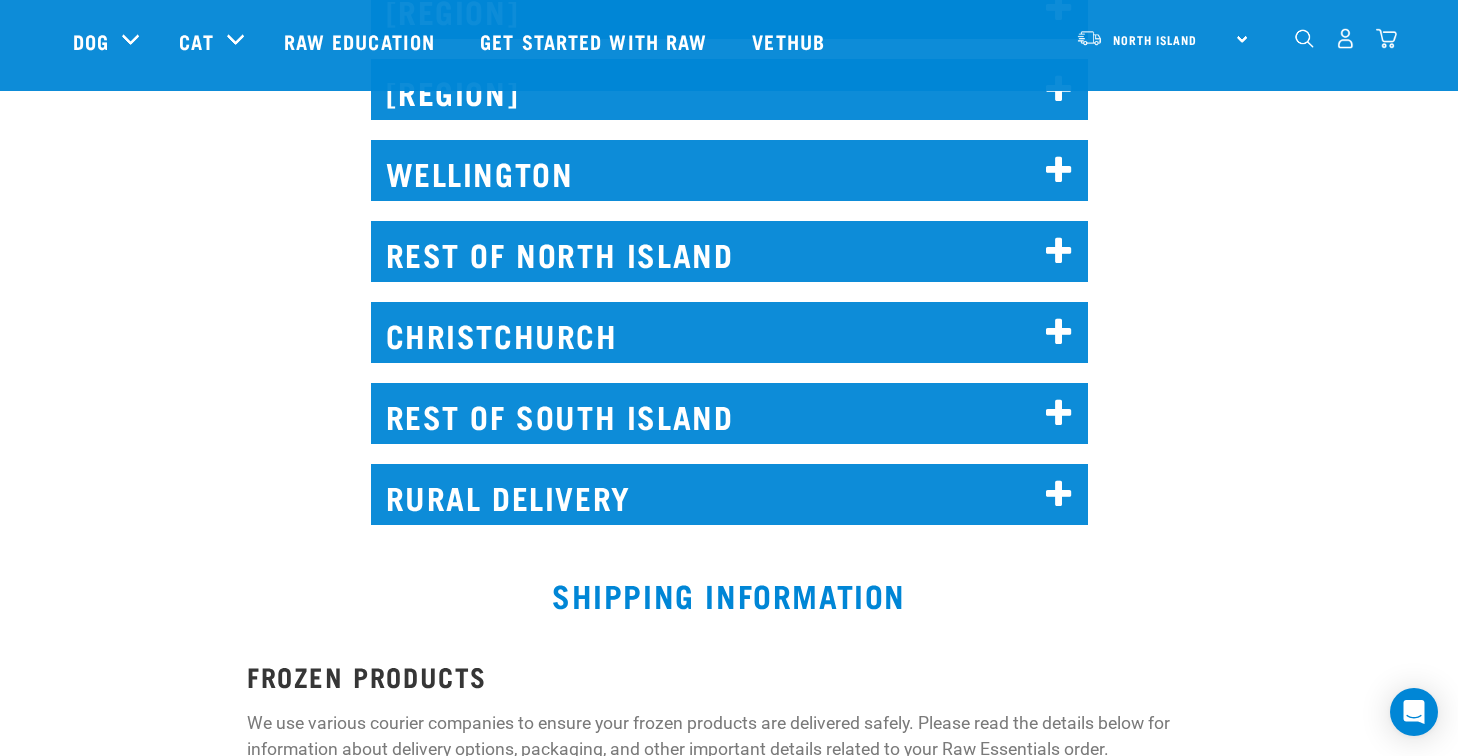 scroll, scrollTop: 1229, scrollLeft: 0, axis: vertical 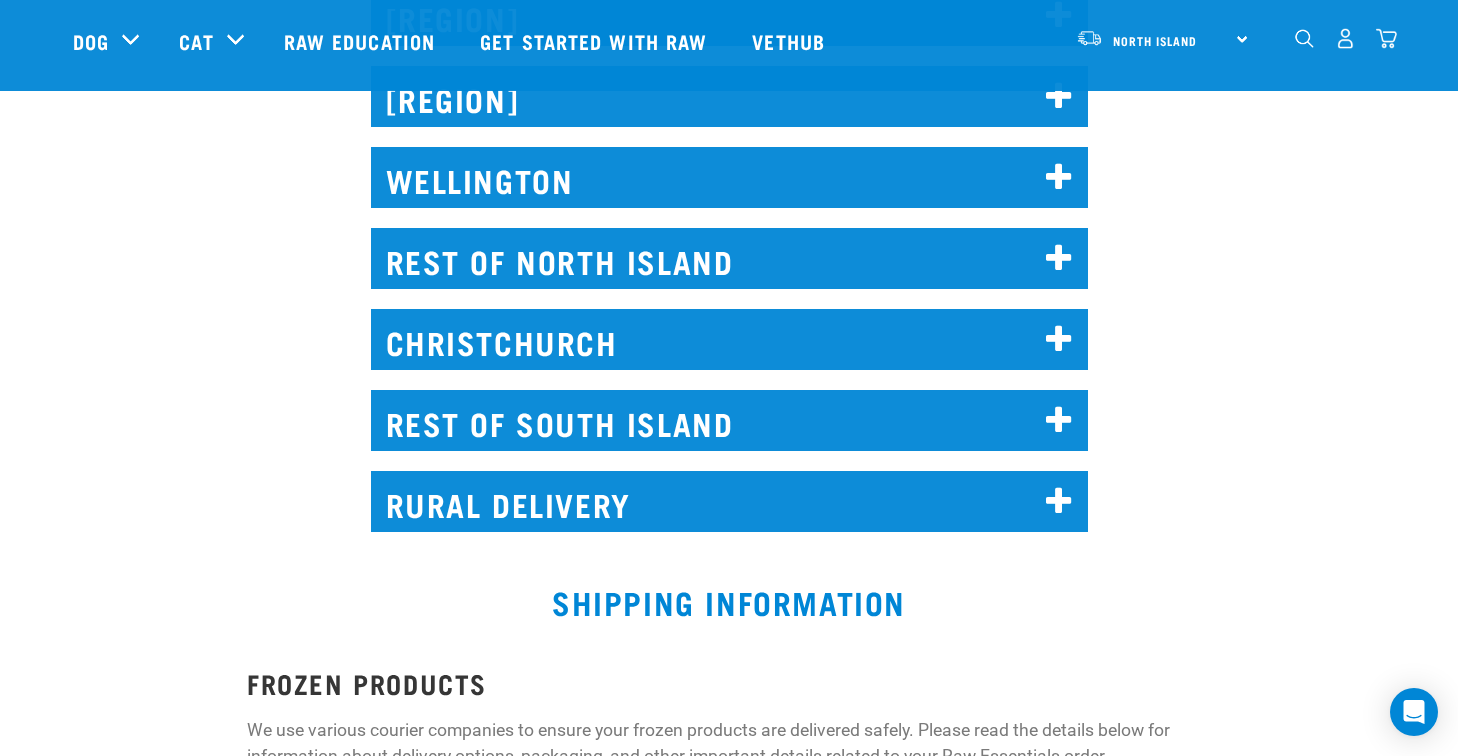 click on "WELLINGTON" at bounding box center (729, 177) 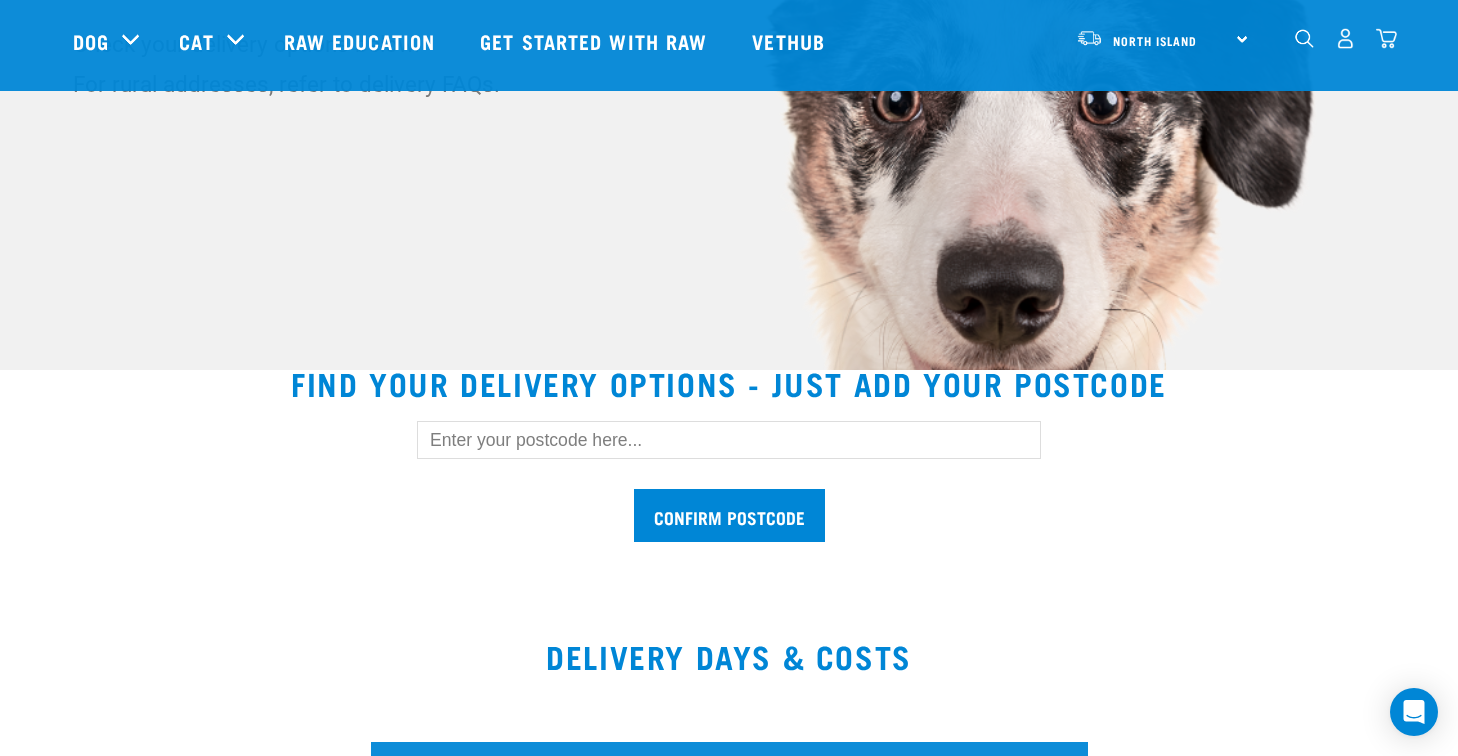 scroll, scrollTop: 0, scrollLeft: 0, axis: both 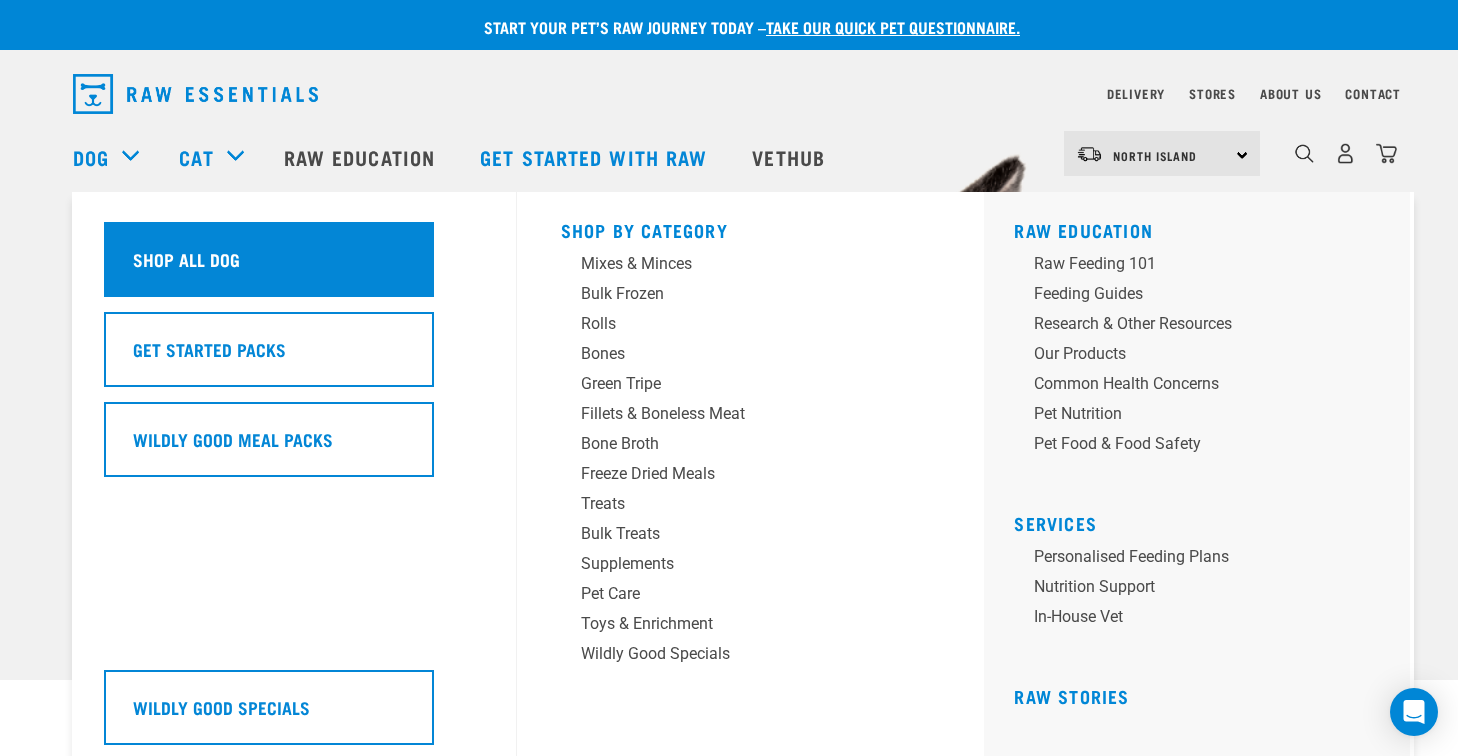 click on "Shop All Dog" at bounding box center (269, 259) 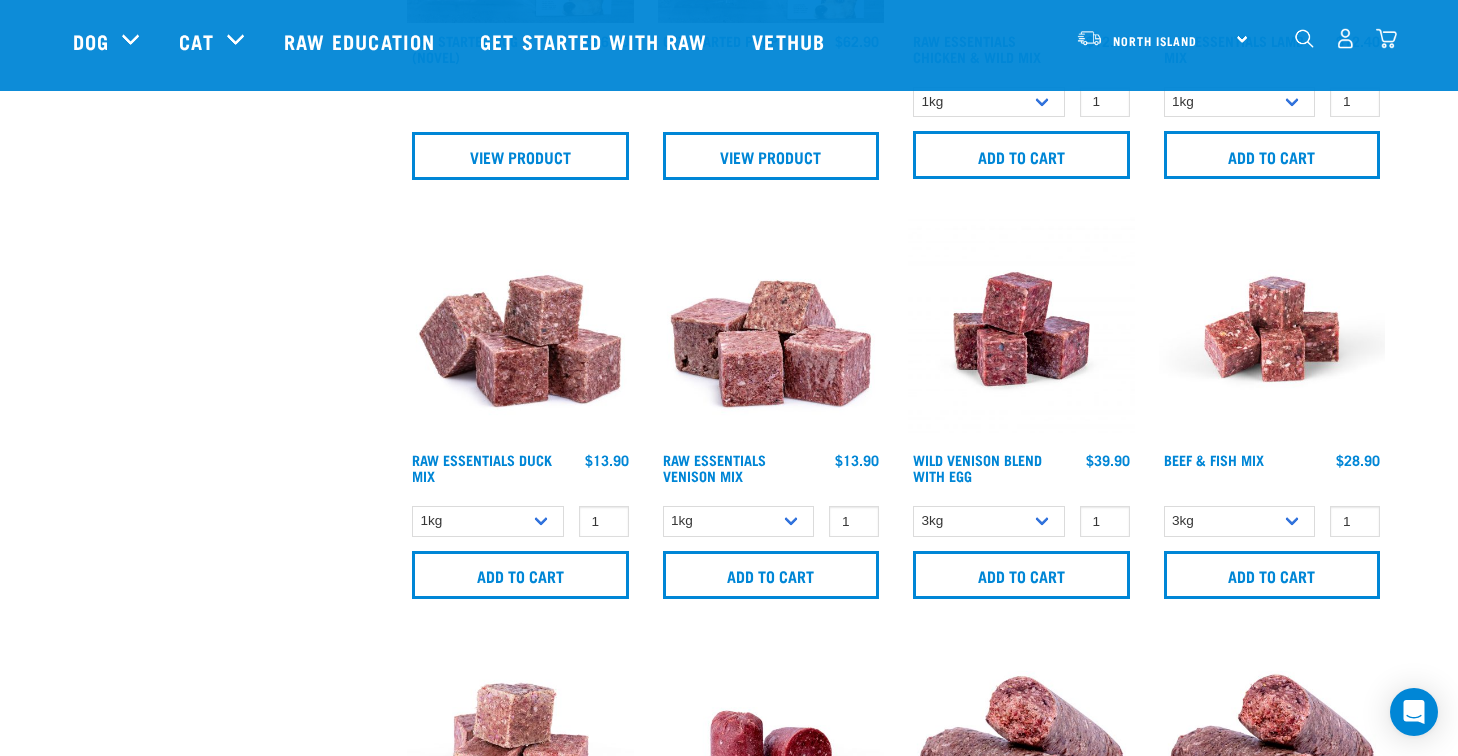 scroll, scrollTop: 1187, scrollLeft: 0, axis: vertical 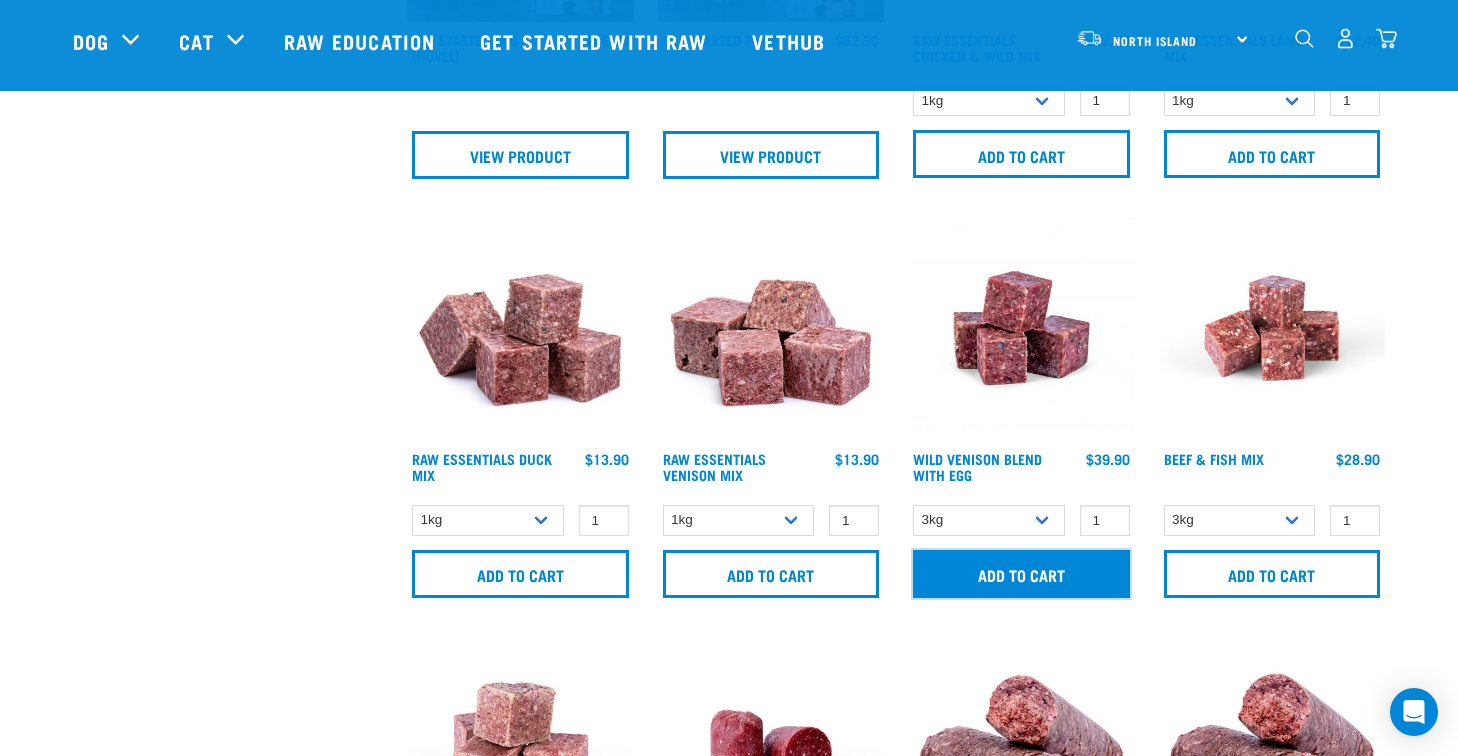 click on "Add to cart" at bounding box center (1021, 574) 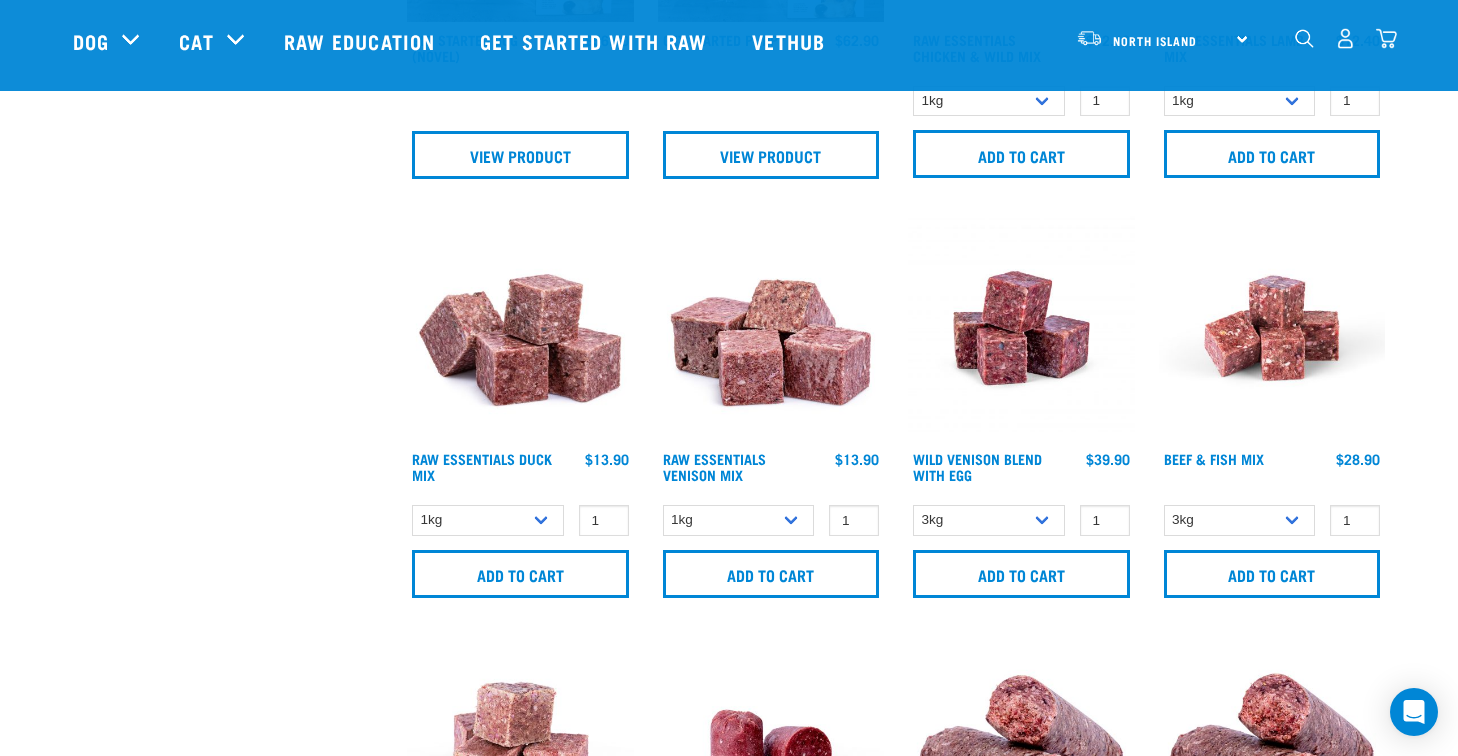 click on "Raw Essentials Lamb Mix
$12.40
1 0 100 0 100 0 100" at bounding box center (1272, -7) 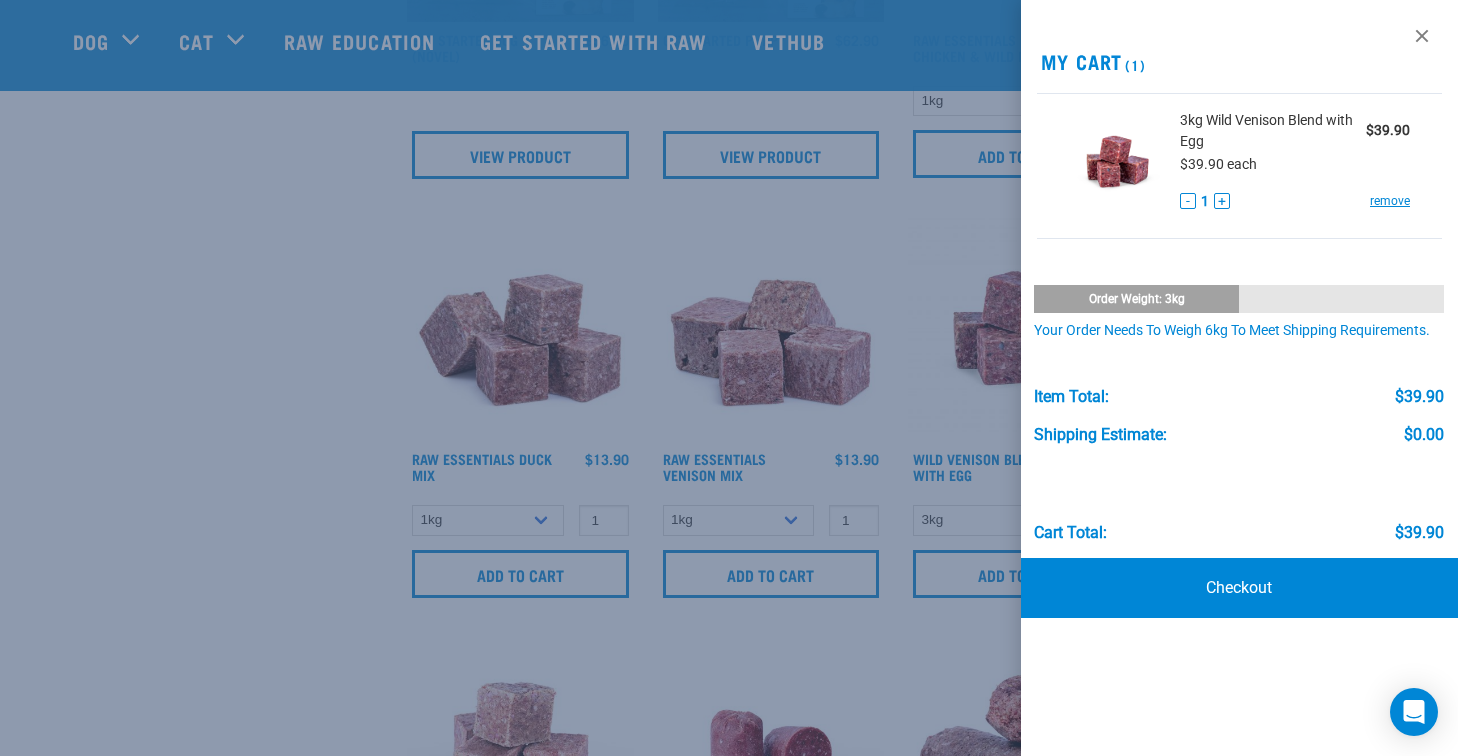 click at bounding box center (729, 378) 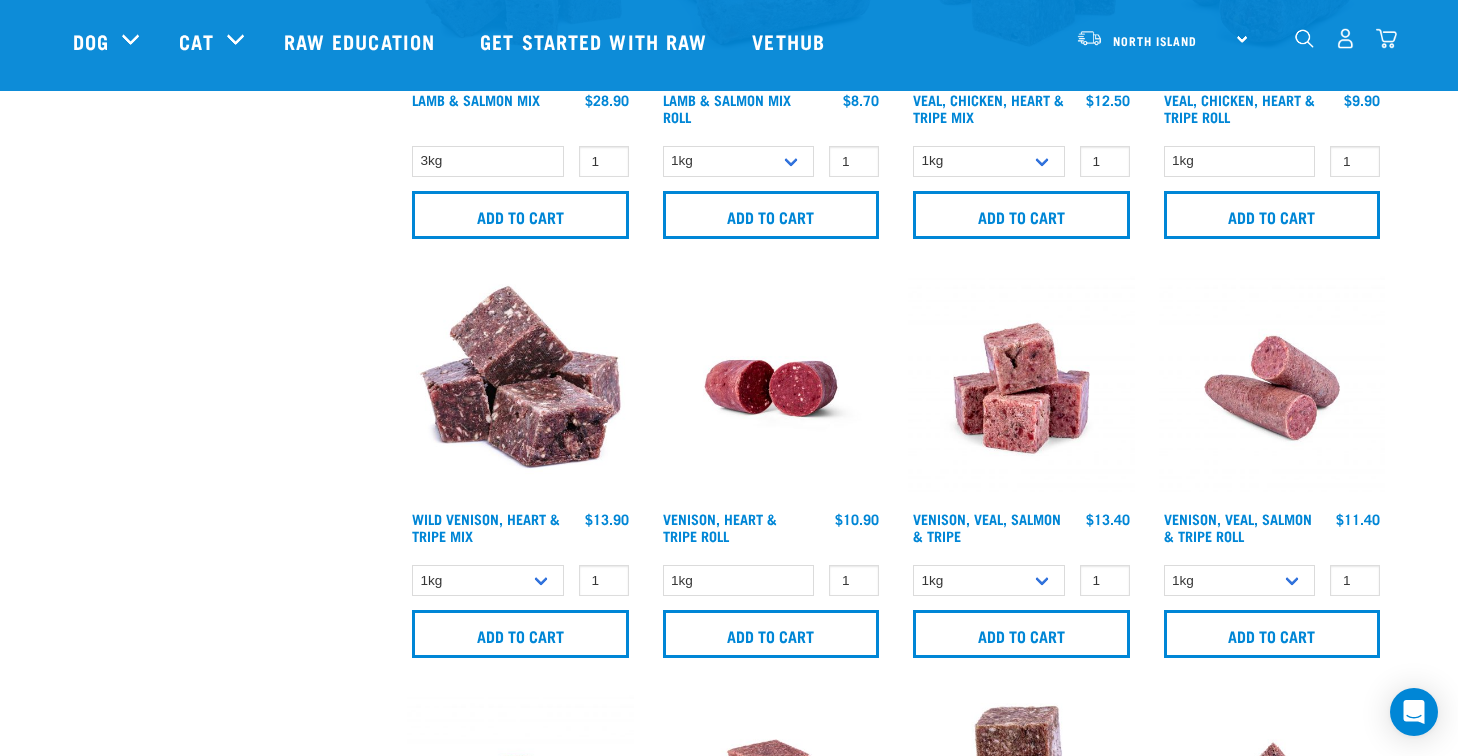 scroll, scrollTop: 2387, scrollLeft: 0, axis: vertical 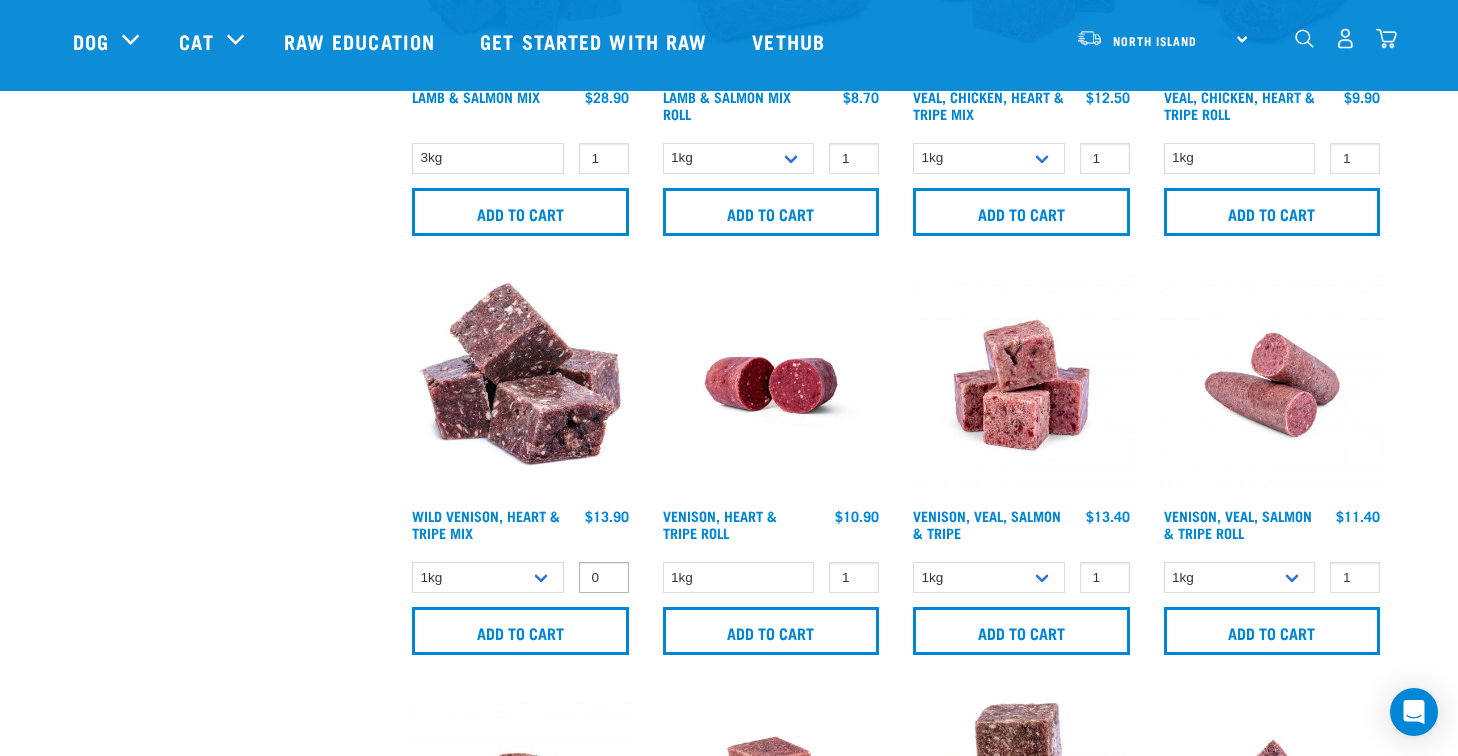 click on "0" at bounding box center (604, 577) 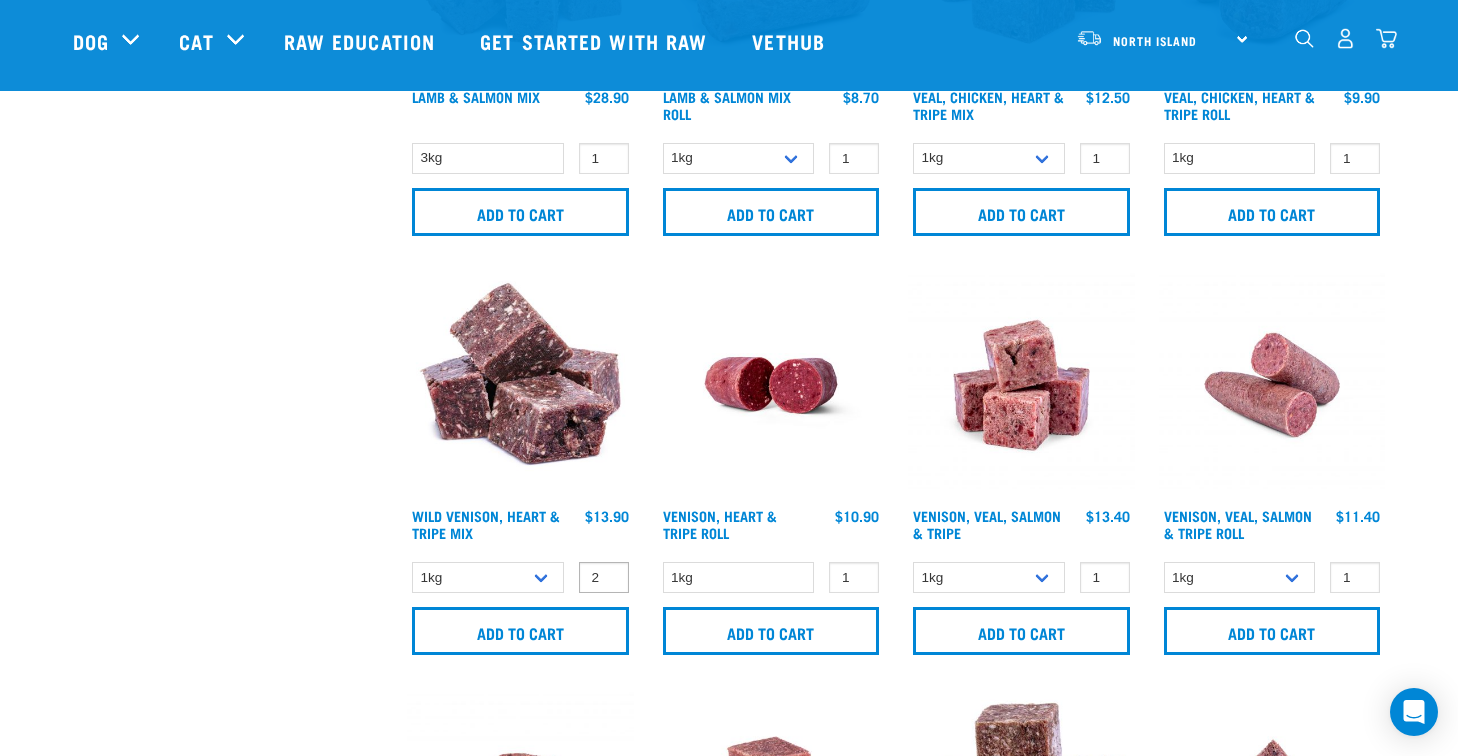 click on "2" at bounding box center (604, 577) 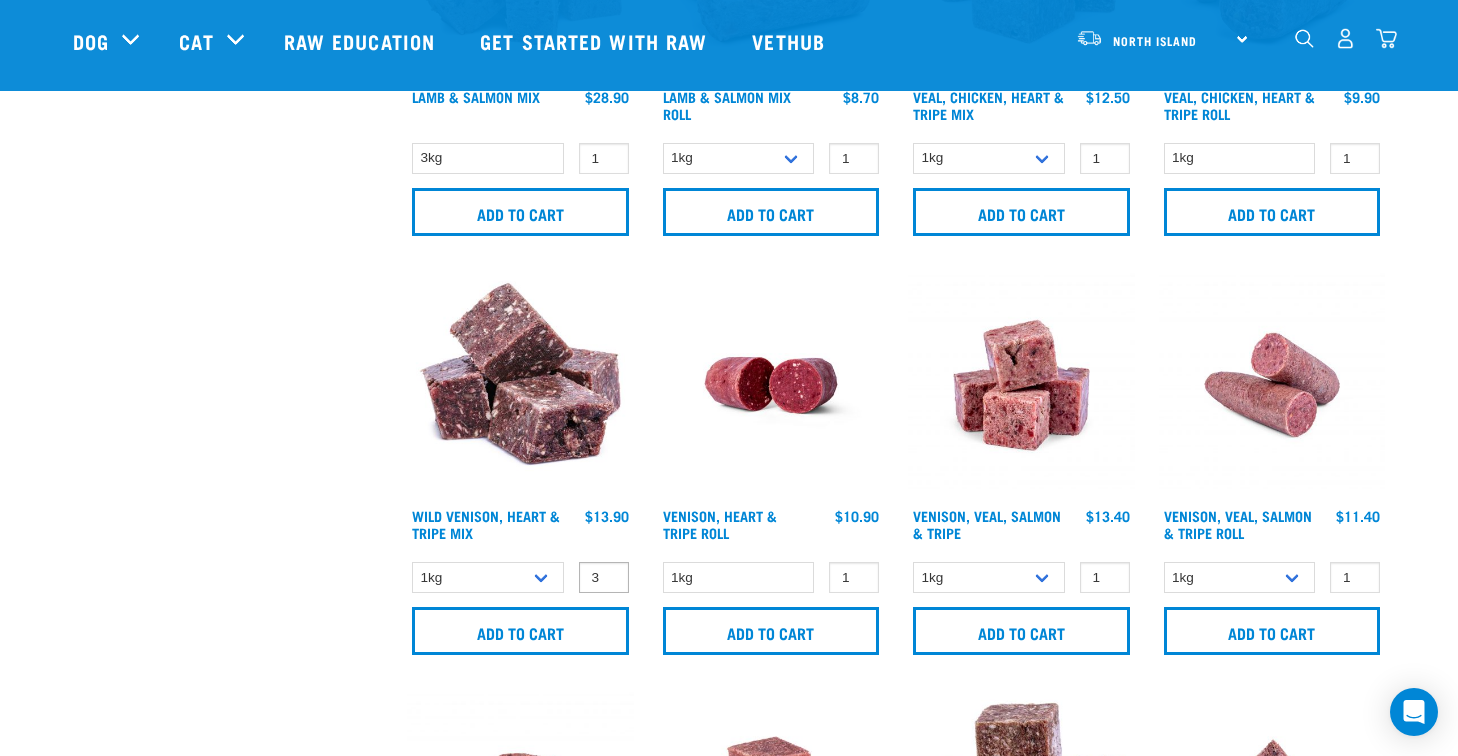type on "3" 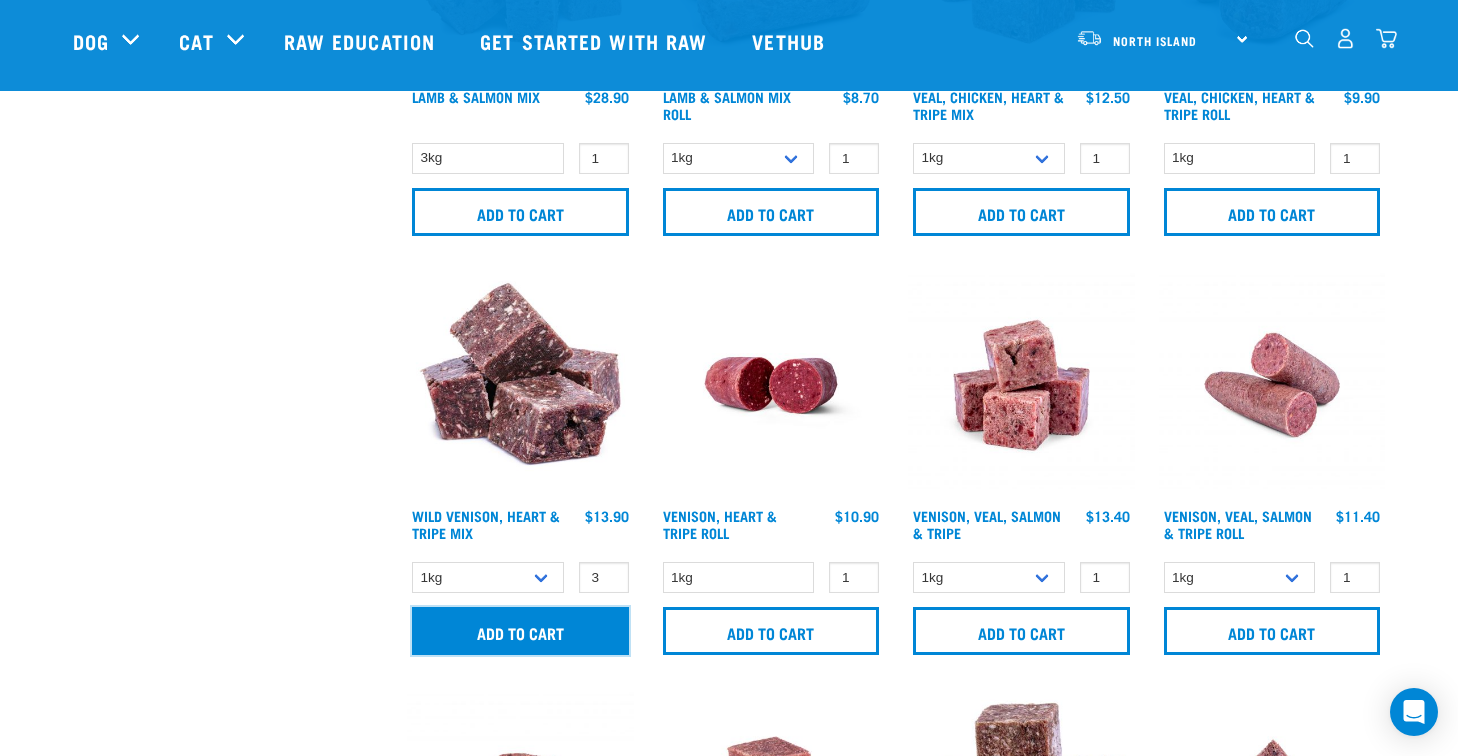 click on "Add to cart" at bounding box center (520, 631) 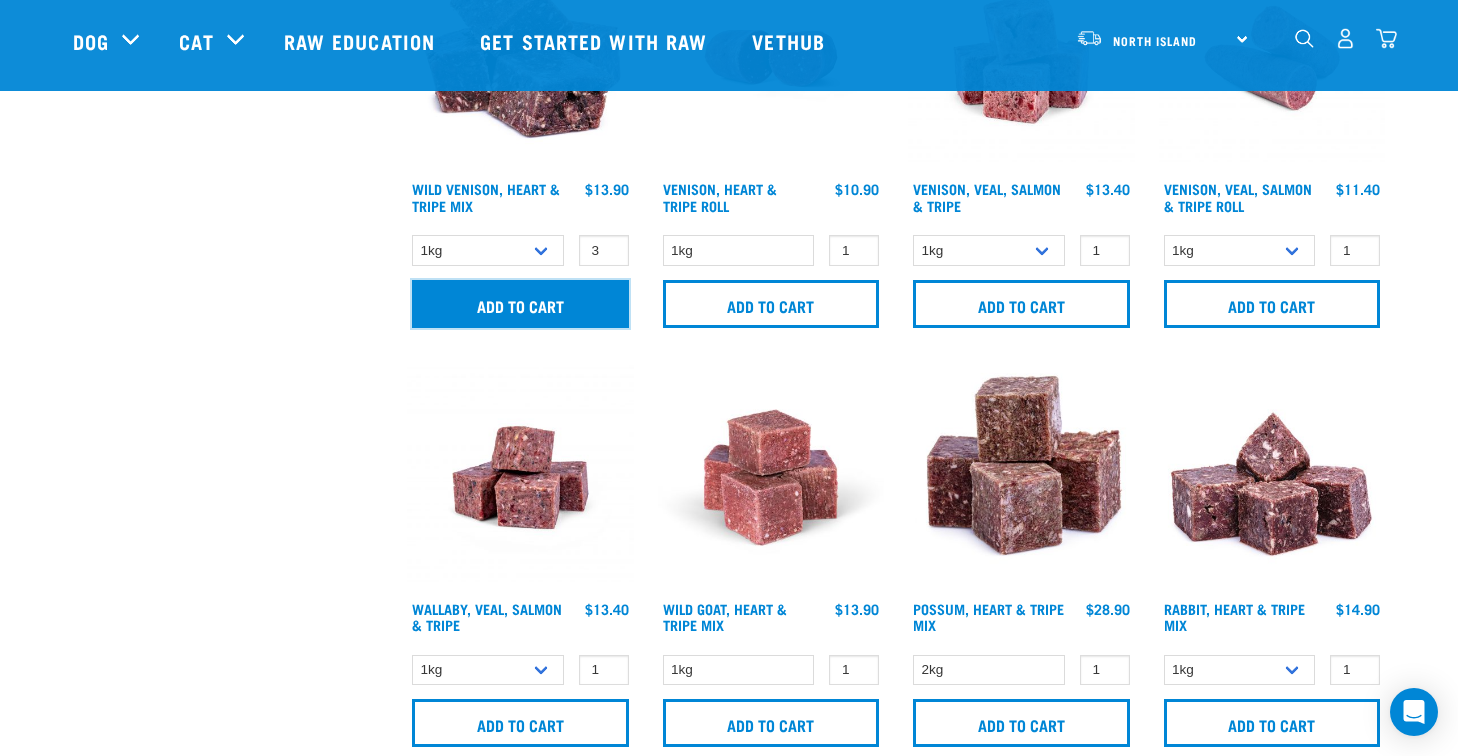scroll, scrollTop: 2802, scrollLeft: 0, axis: vertical 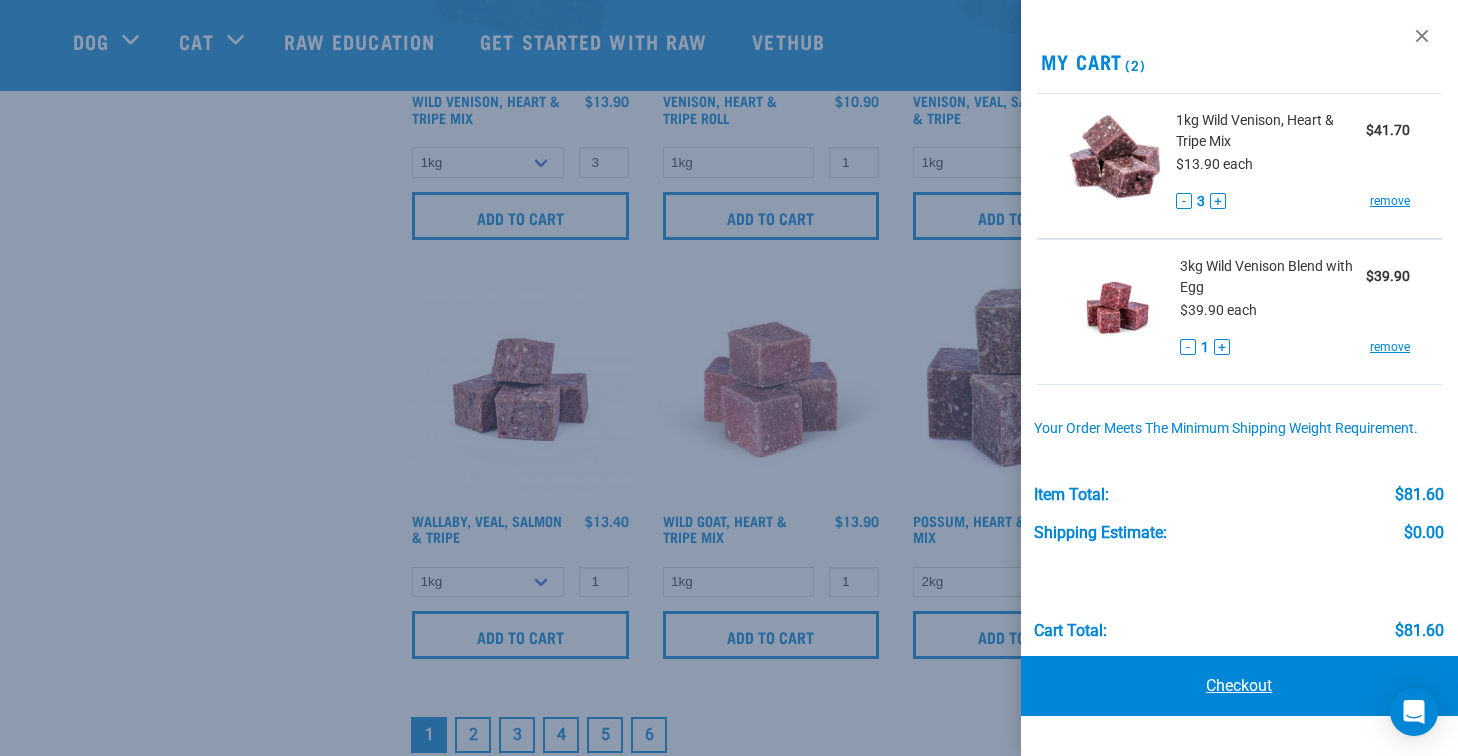click on "Checkout" at bounding box center (1239, 686) 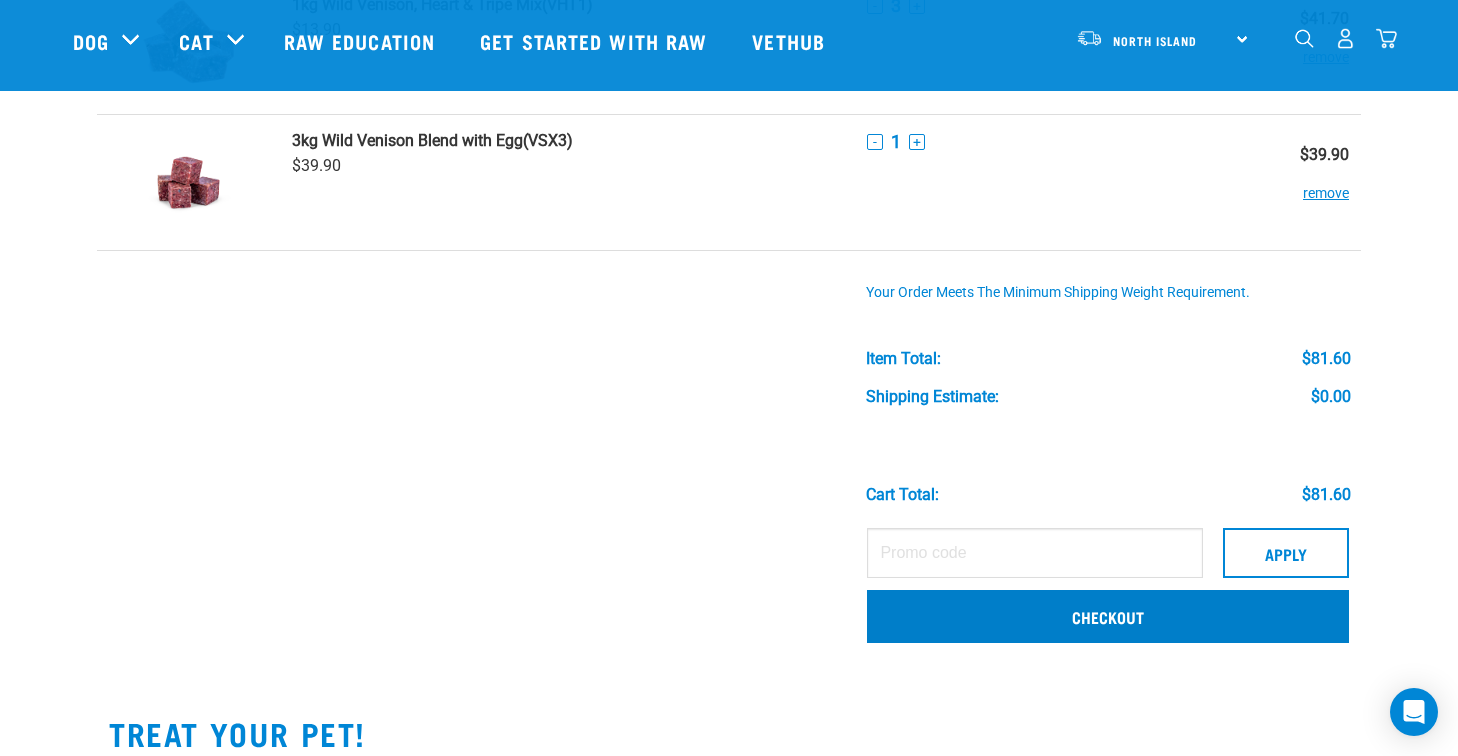 scroll, scrollTop: 227, scrollLeft: 0, axis: vertical 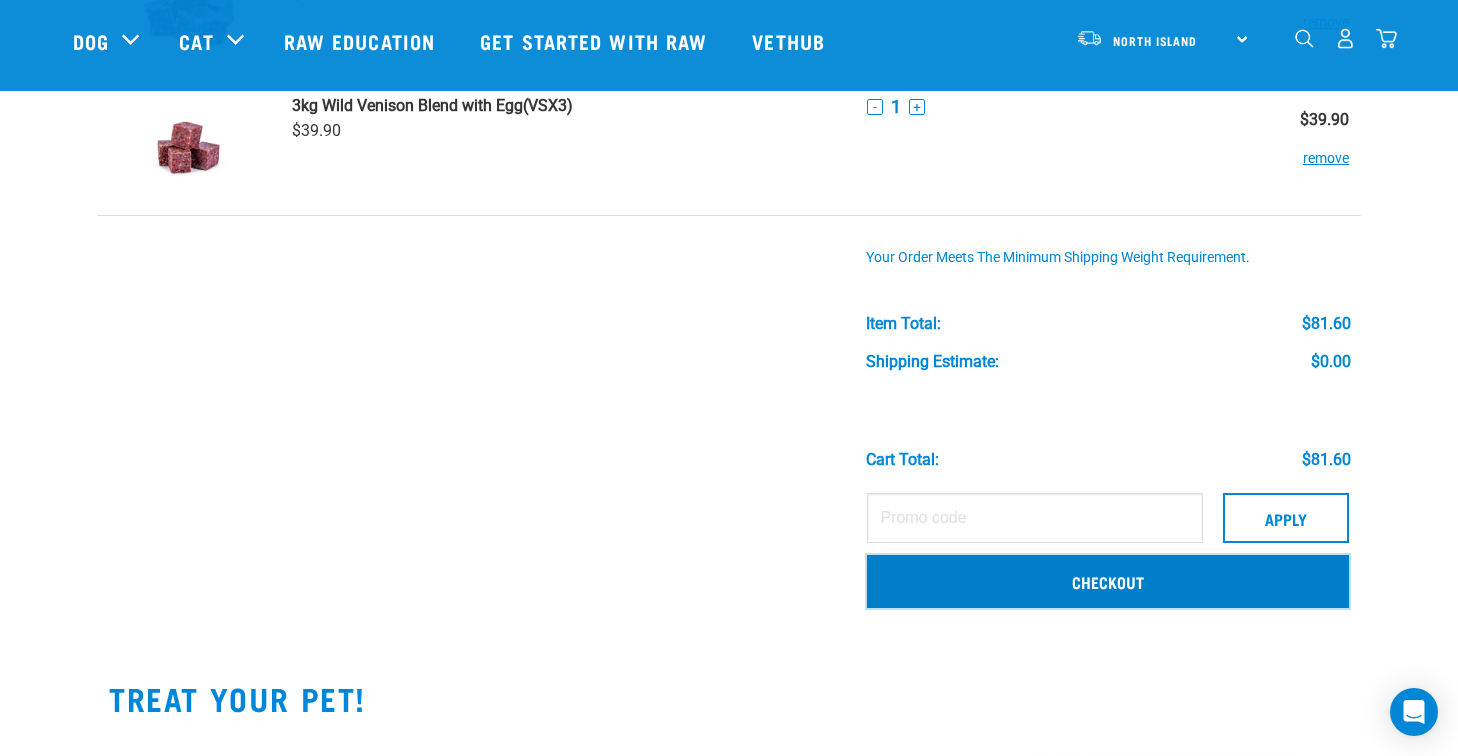 click on "Checkout" at bounding box center [1108, 581] 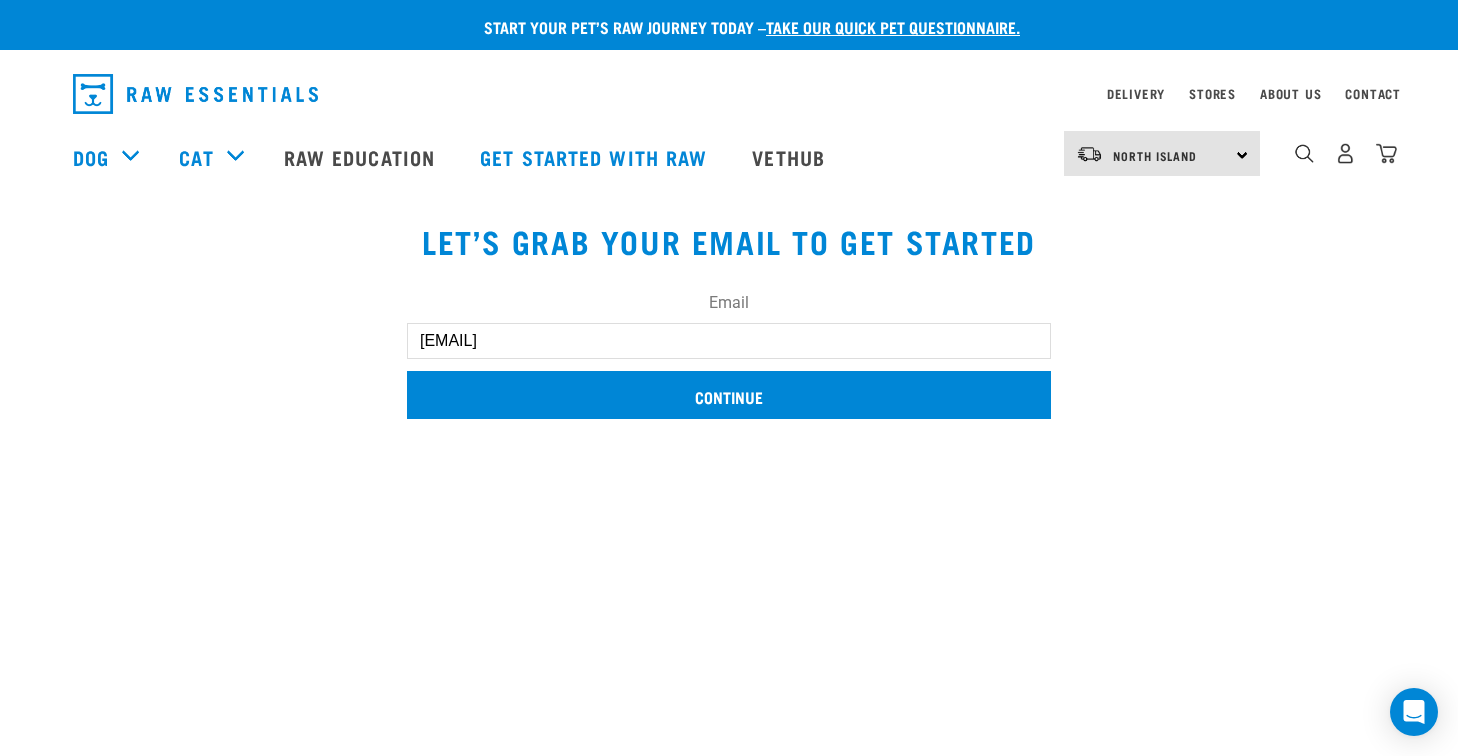scroll, scrollTop: 0, scrollLeft: 0, axis: both 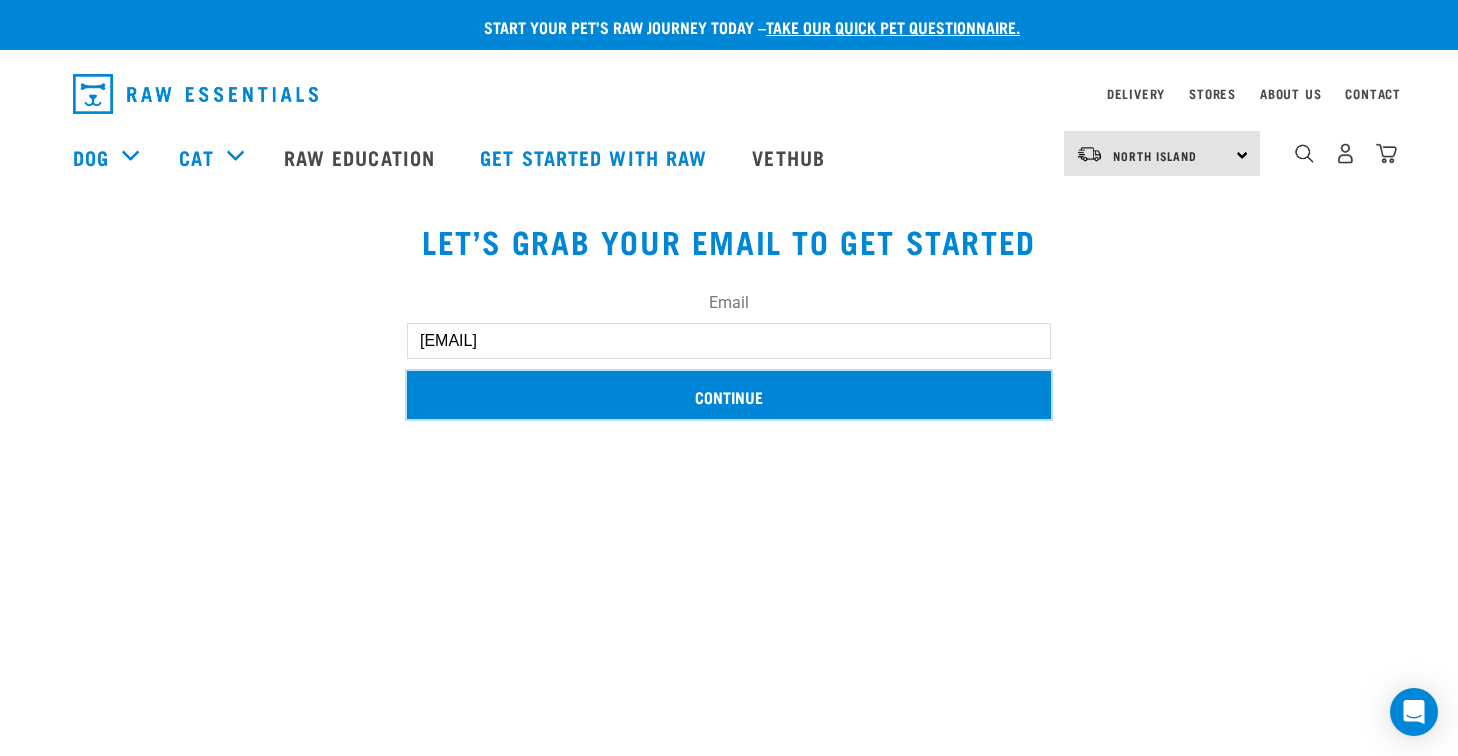 click on "Continue" at bounding box center (729, 395) 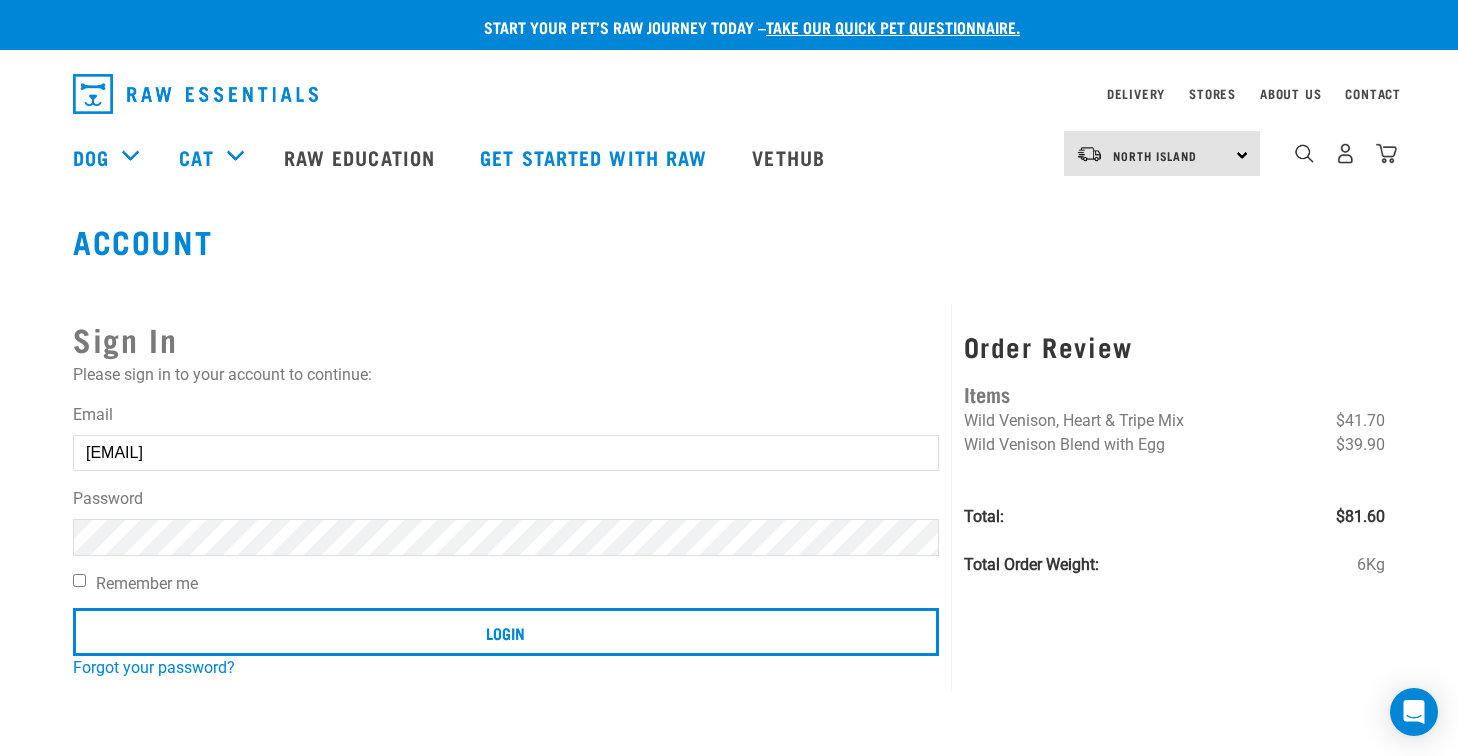 scroll, scrollTop: 0, scrollLeft: 0, axis: both 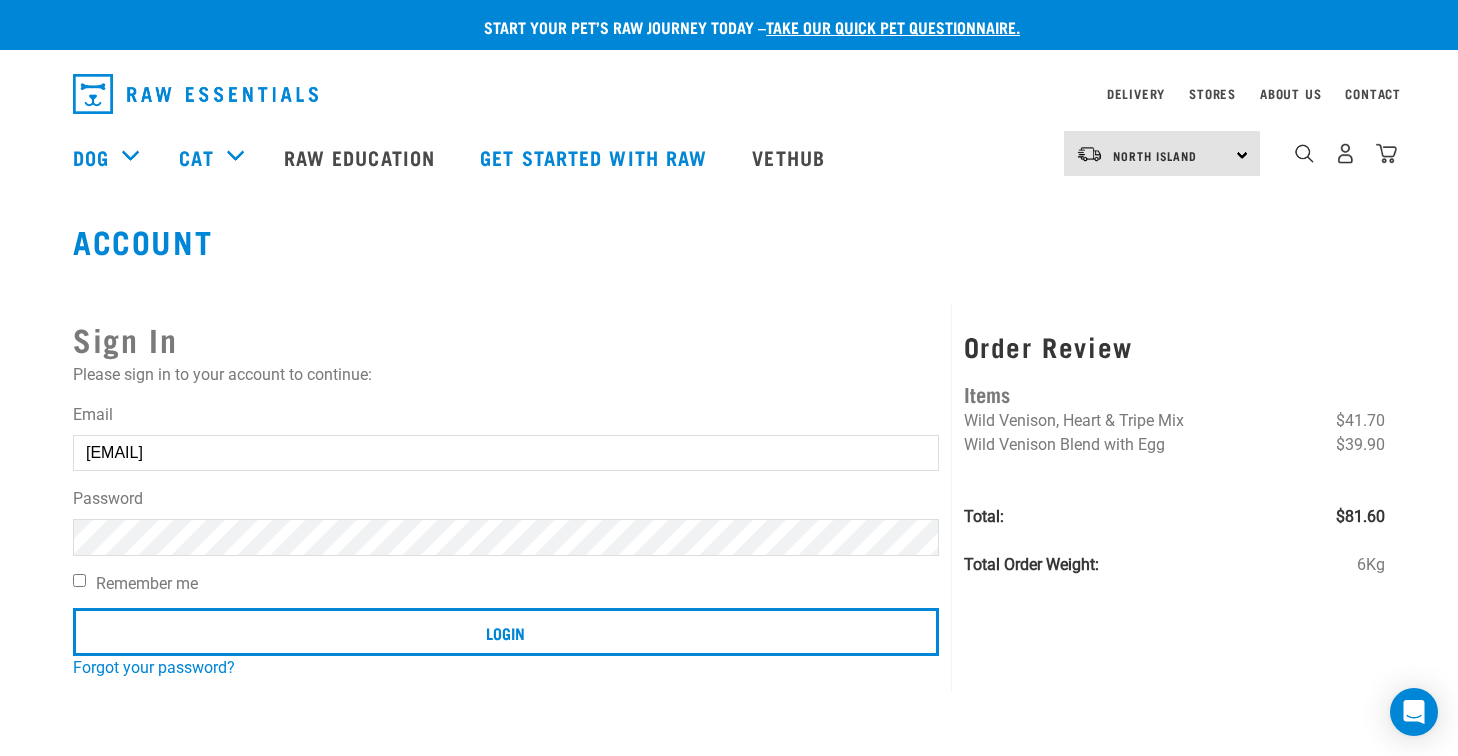 click on "Remember me" at bounding box center [79, 580] 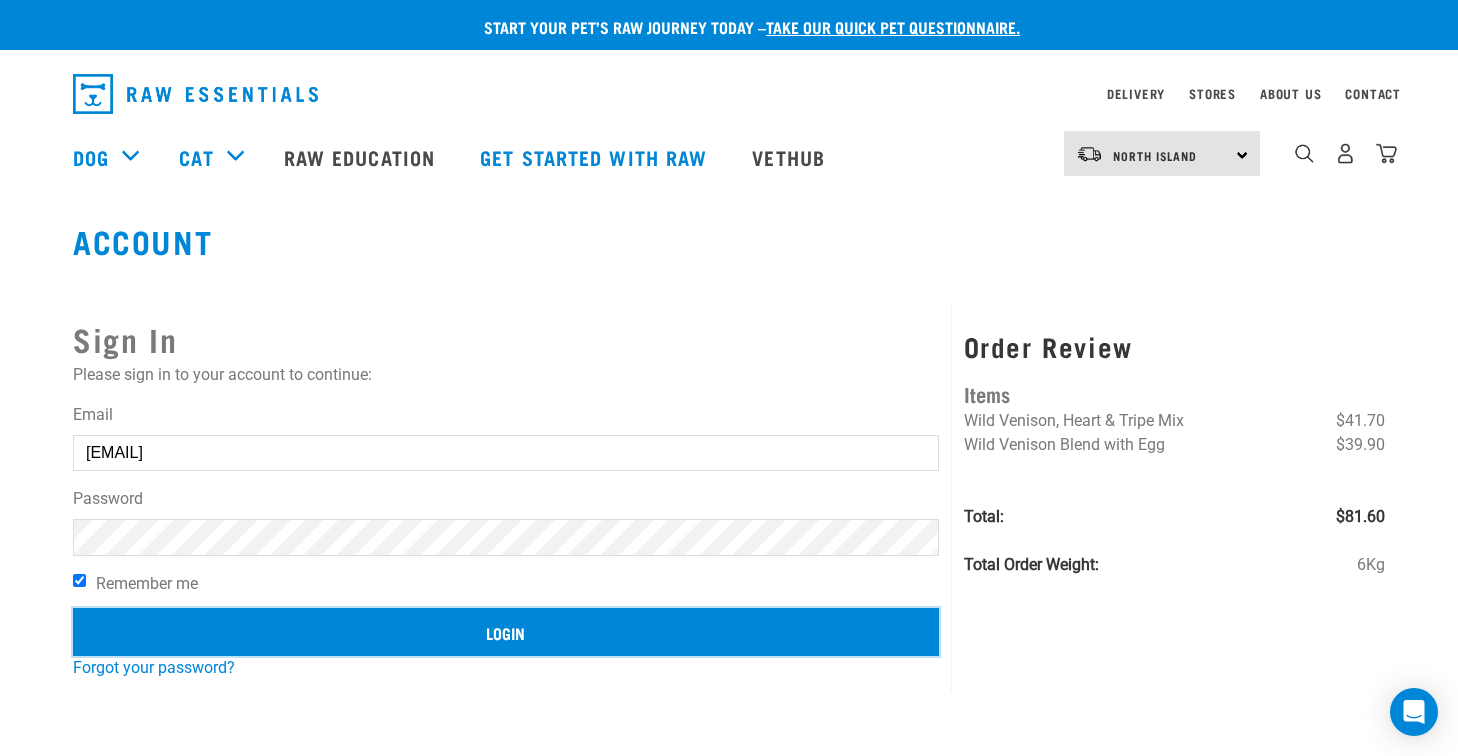 click on "Login" at bounding box center (506, 632) 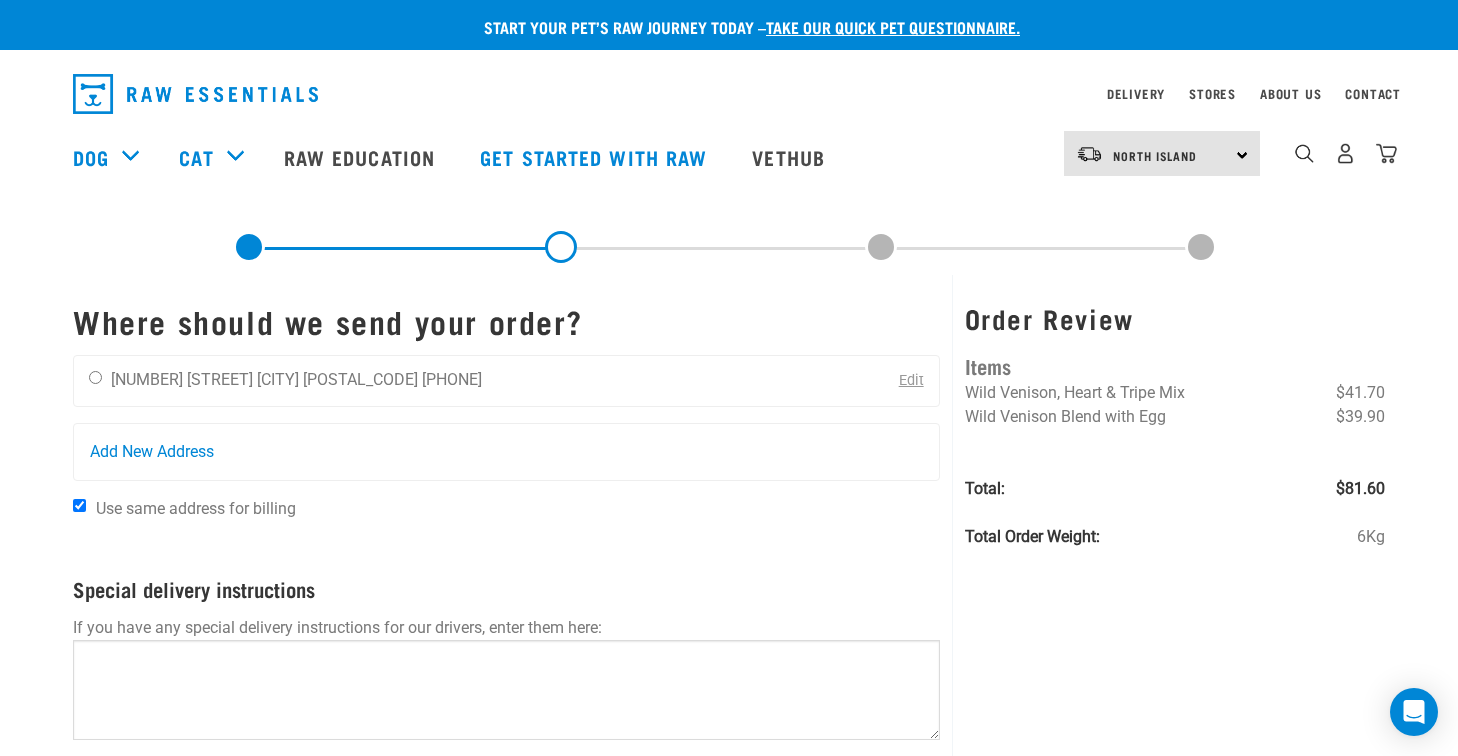scroll, scrollTop: 0, scrollLeft: 0, axis: both 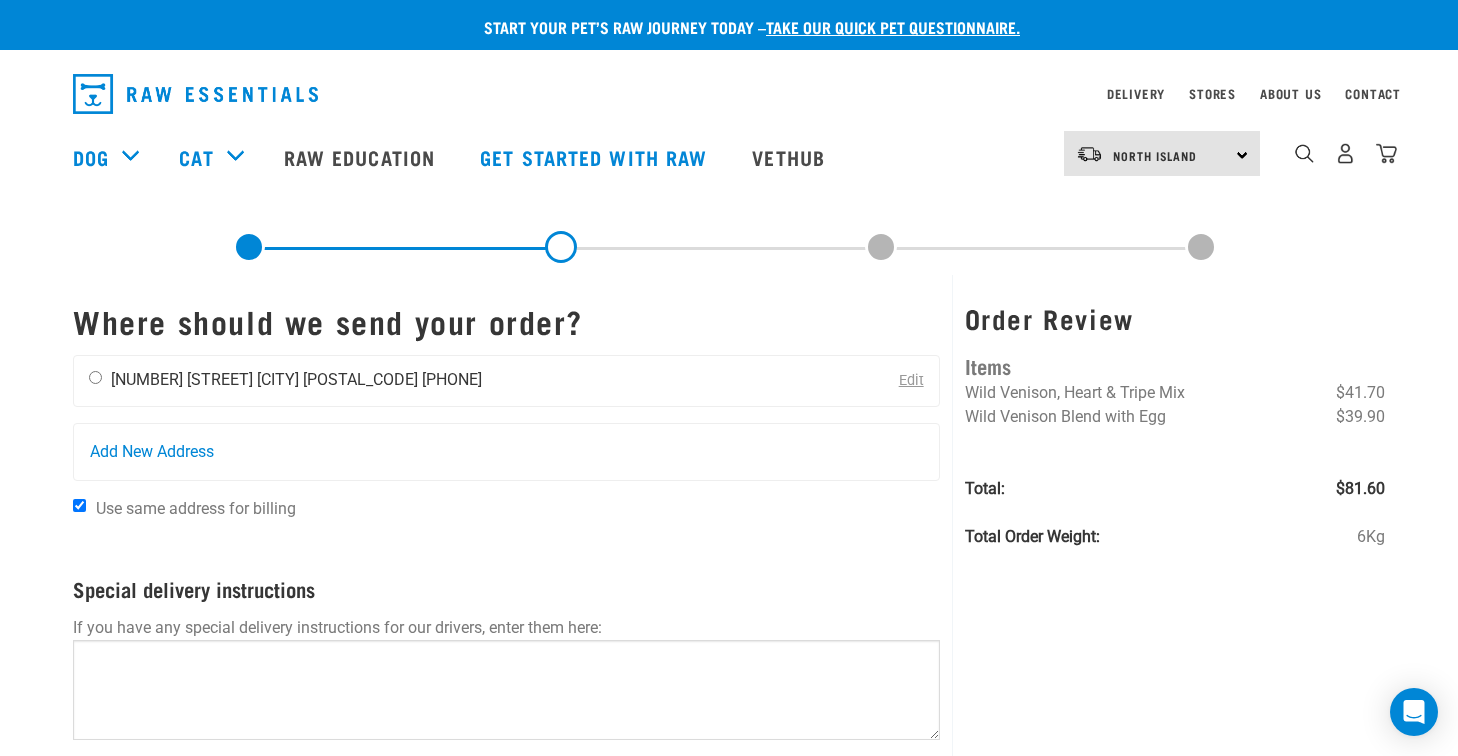 click on "Martin Patrick
19 Asquith Terrace
Wellington
6021
021 829 989" at bounding box center [285, 381] 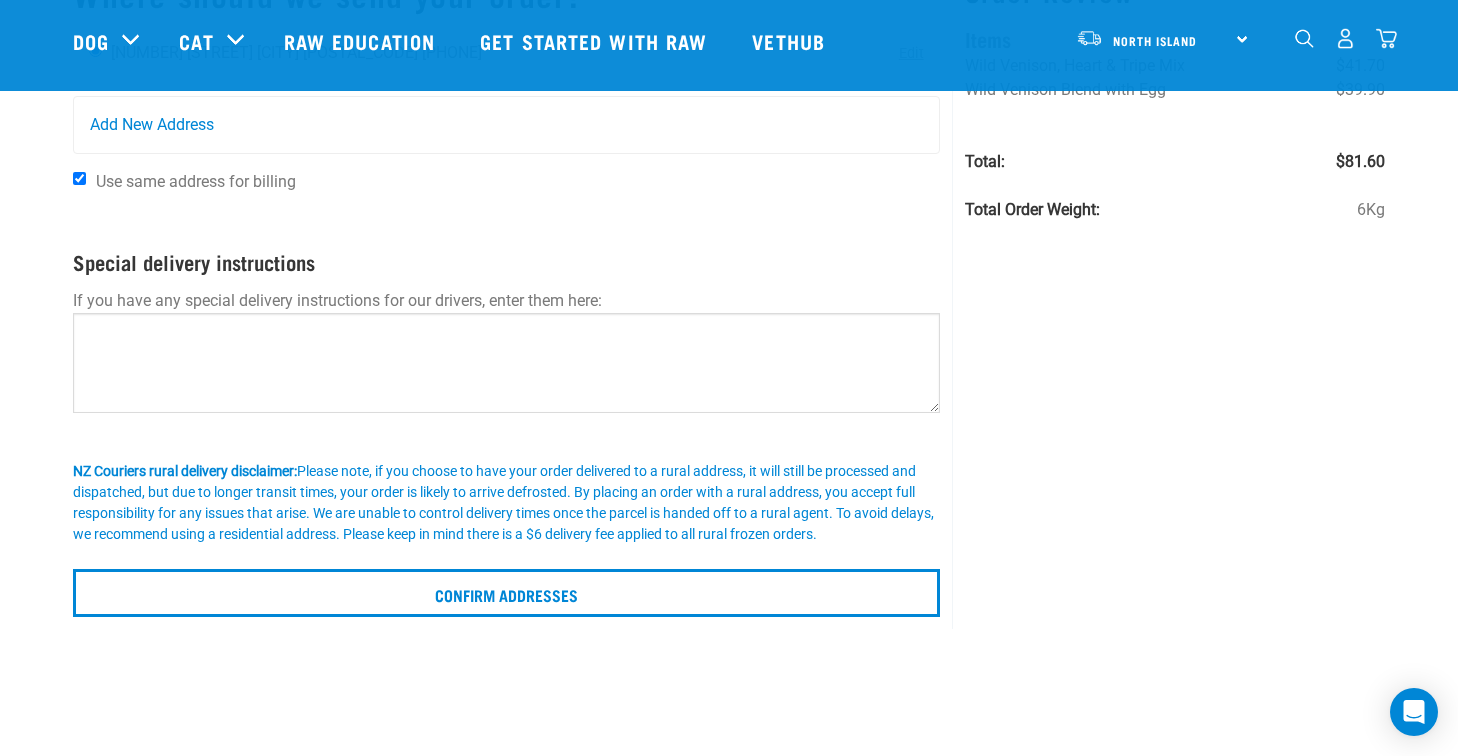 scroll, scrollTop: 182, scrollLeft: 0, axis: vertical 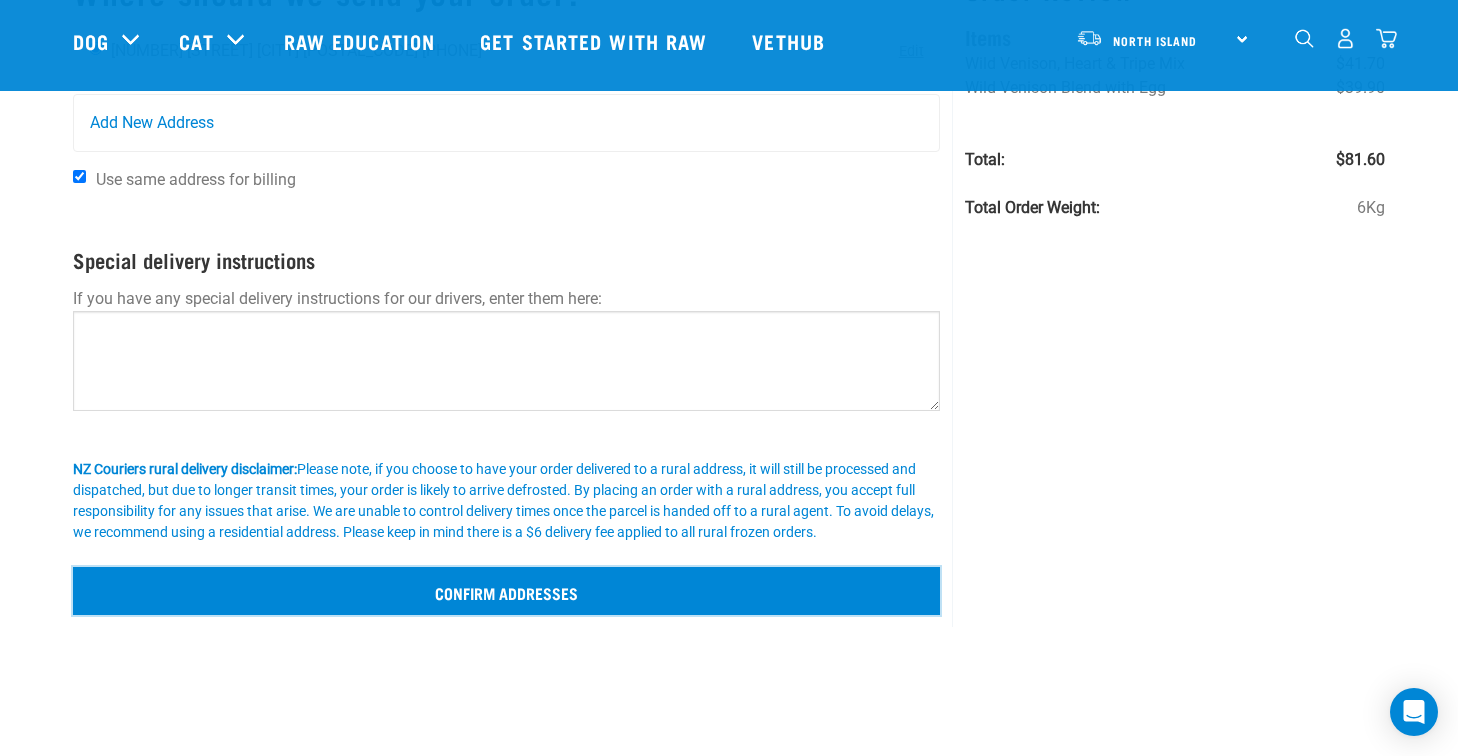click on "Confirm addresses" at bounding box center [506, 591] 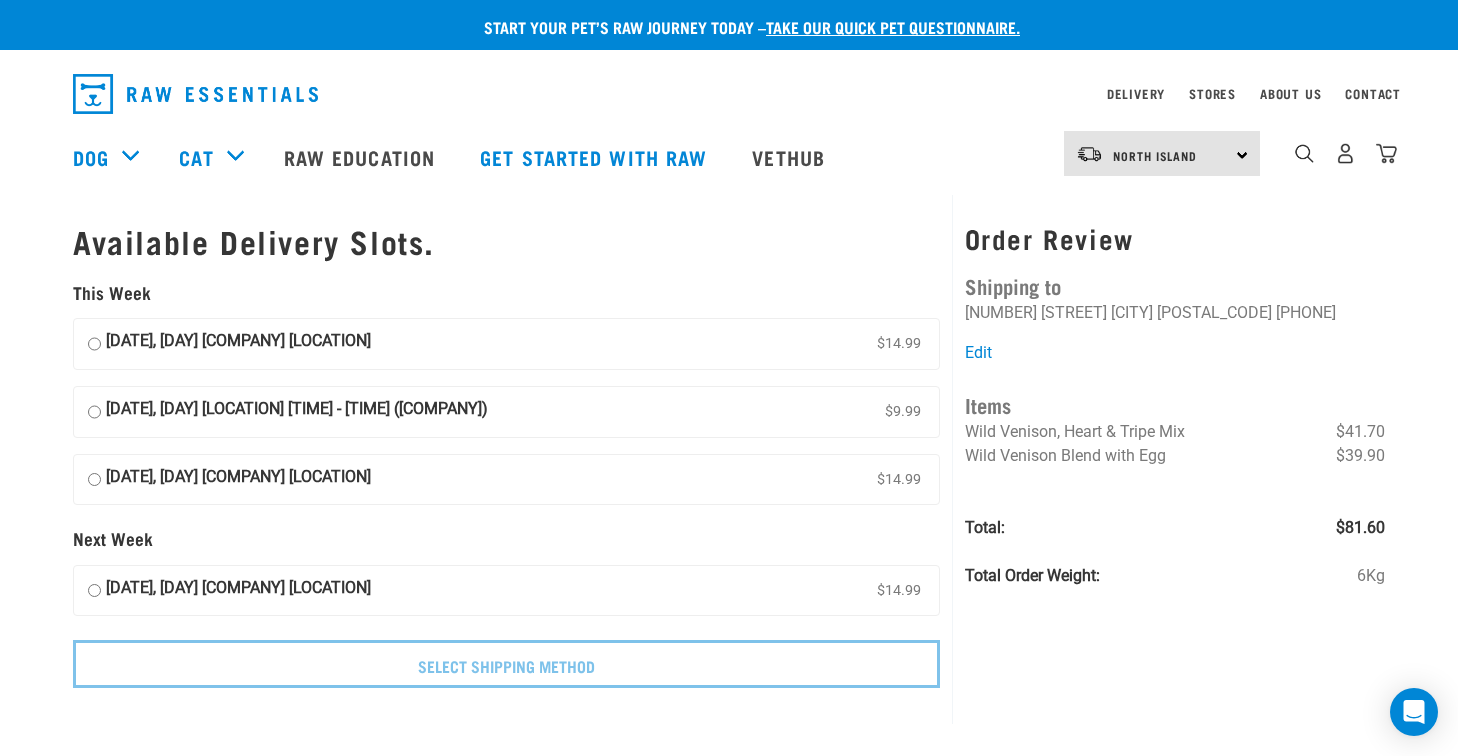 scroll, scrollTop: 0, scrollLeft: 0, axis: both 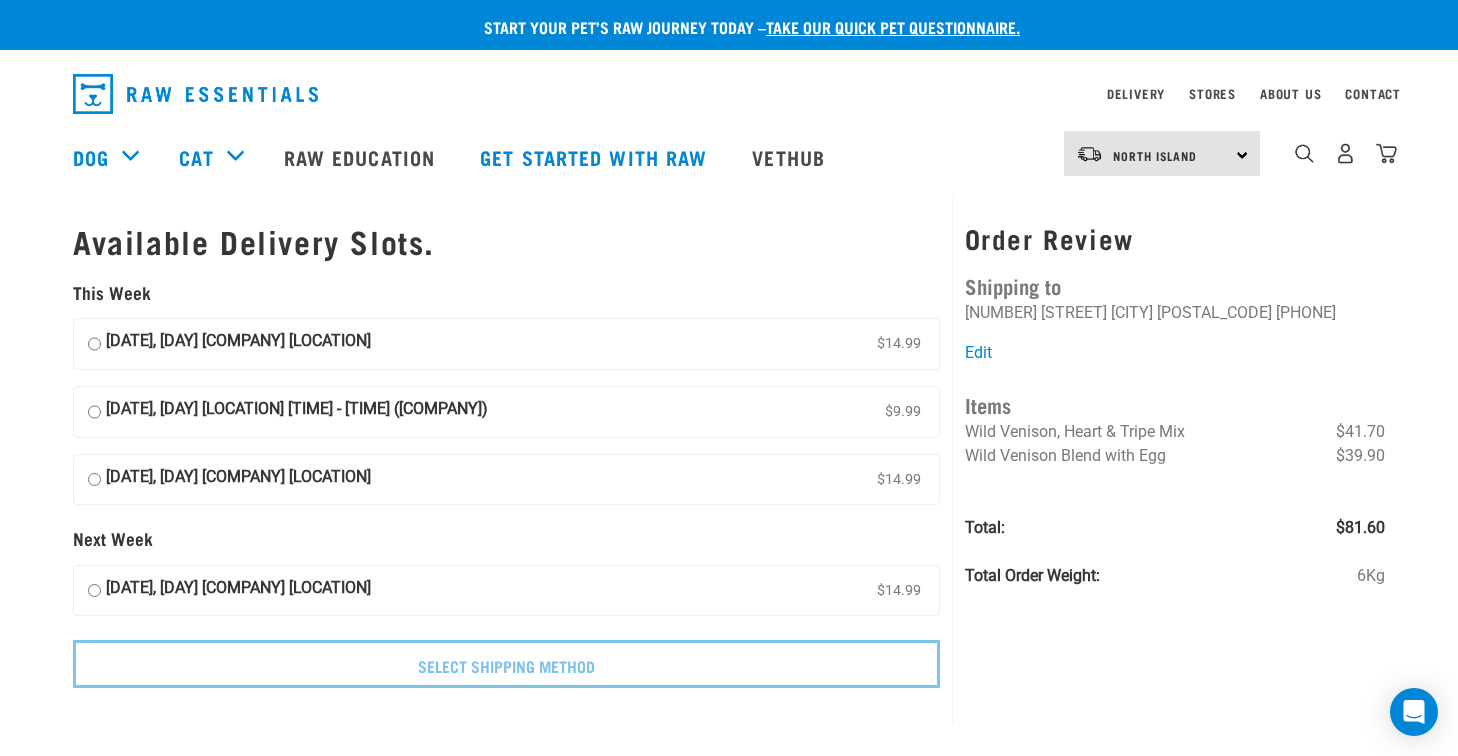 click on "[DATE], [DAY] [LOCATION]  [TIME] - [TIME] ([COMPANY])
[PRICE]" at bounding box center [94, 412] 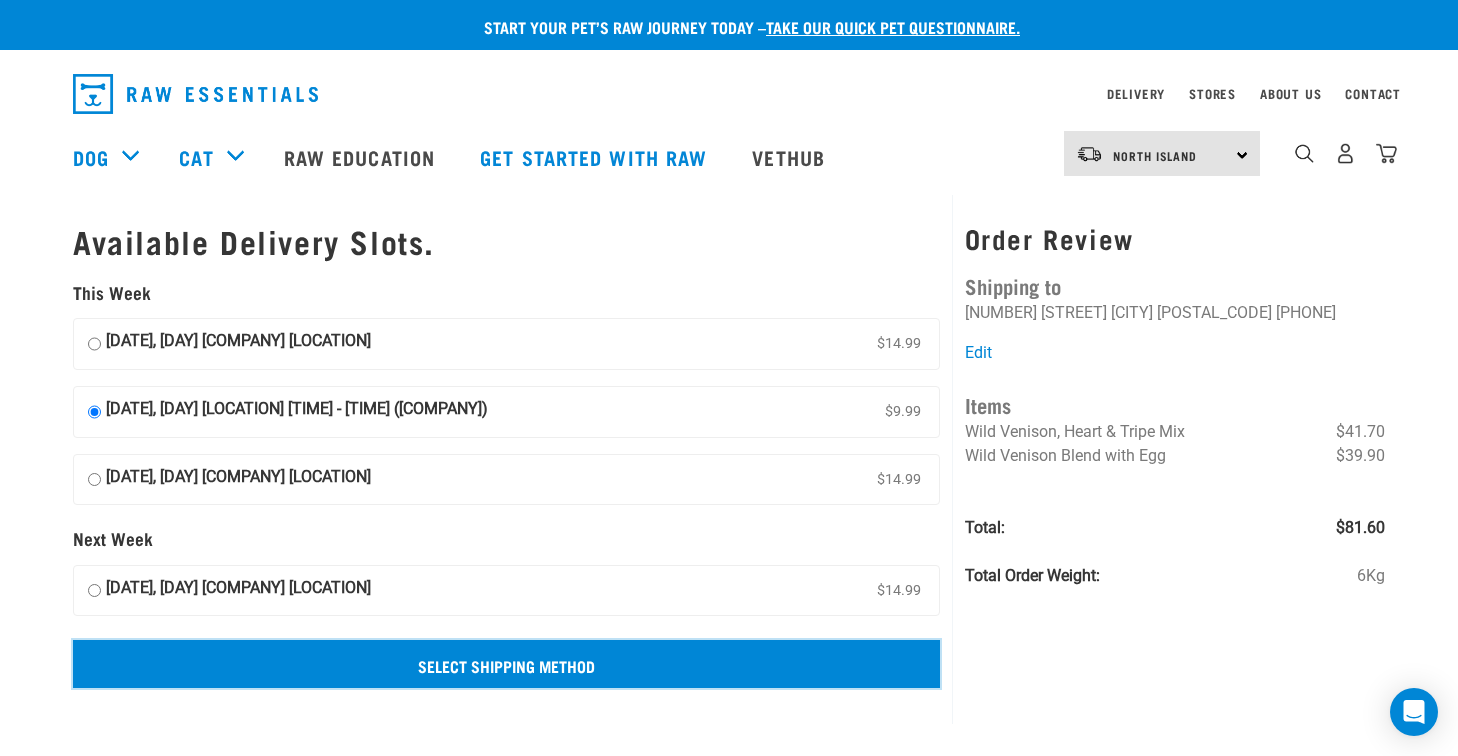 click on "Select Shipping Method" at bounding box center (506, 664) 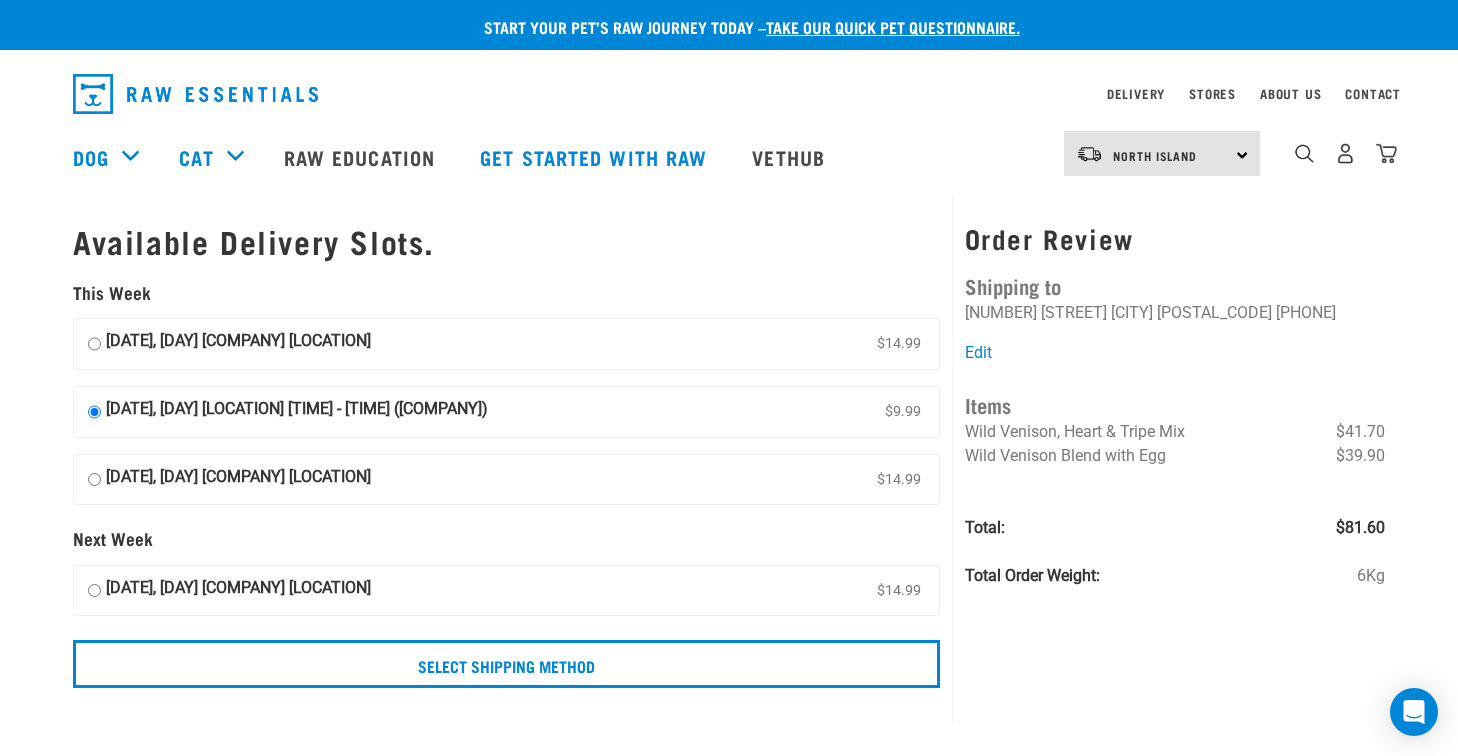 click on "Available Delivery Slots." at bounding box center (506, 241) 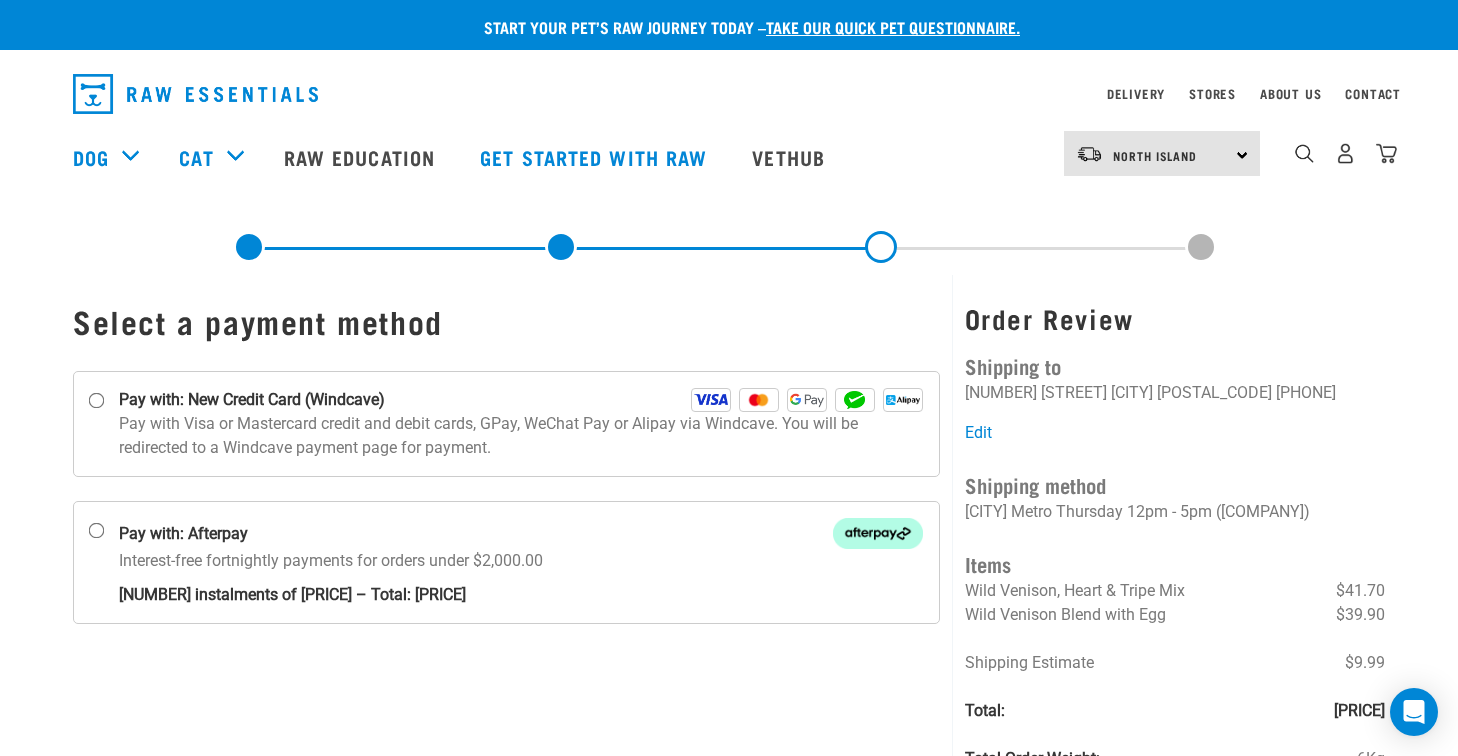 scroll, scrollTop: 0, scrollLeft: 0, axis: both 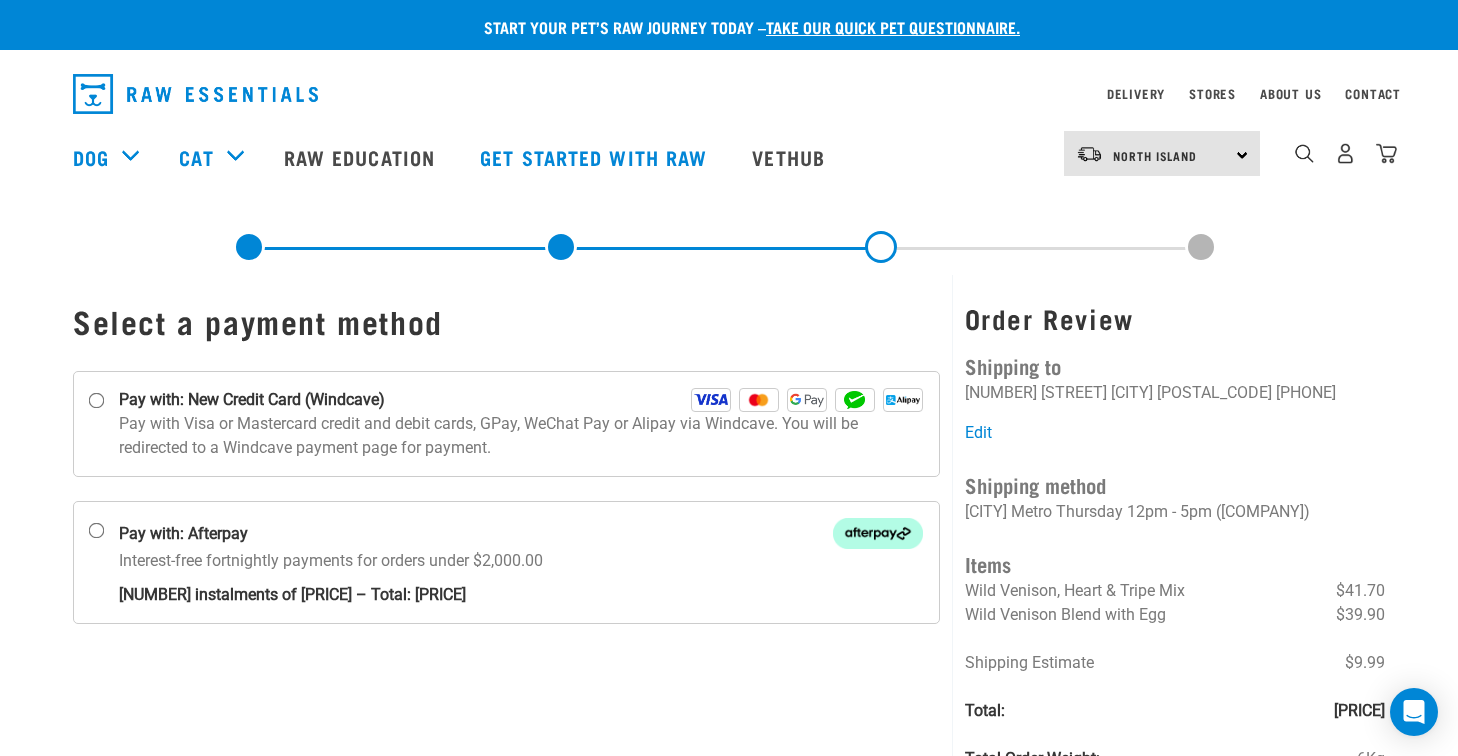 click at bounding box center (729, 247) 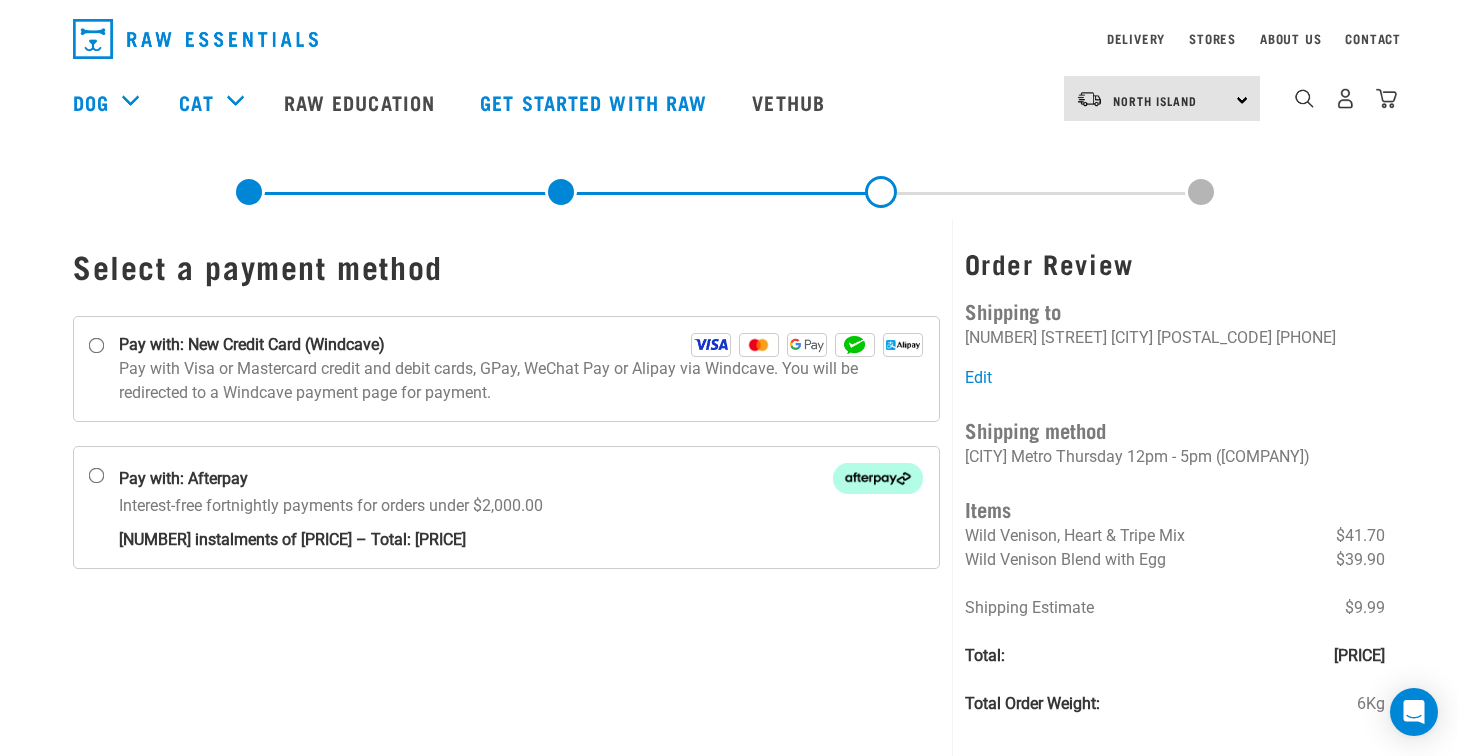 scroll, scrollTop: 59, scrollLeft: 0, axis: vertical 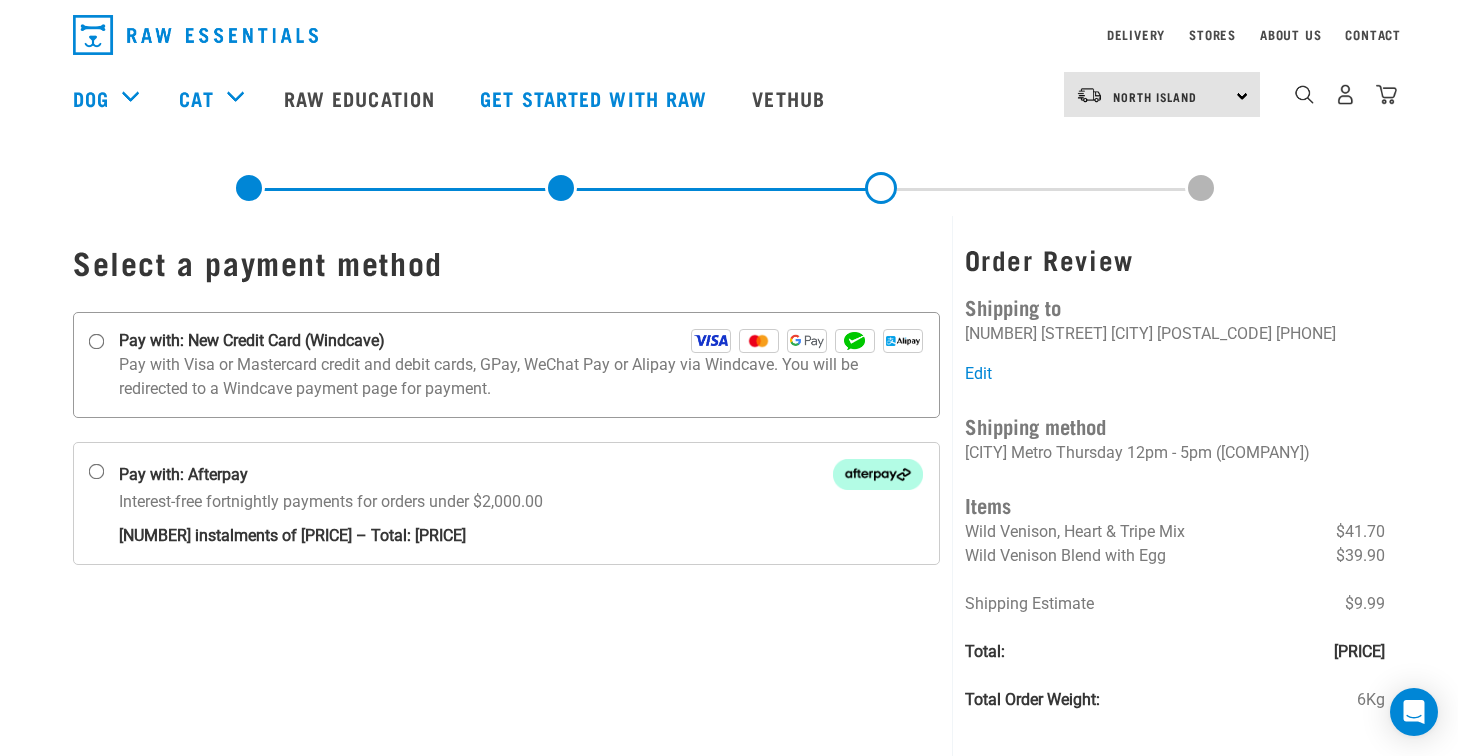 click on "Pay with: New Credit Card (Windcave)" at bounding box center [97, 342] 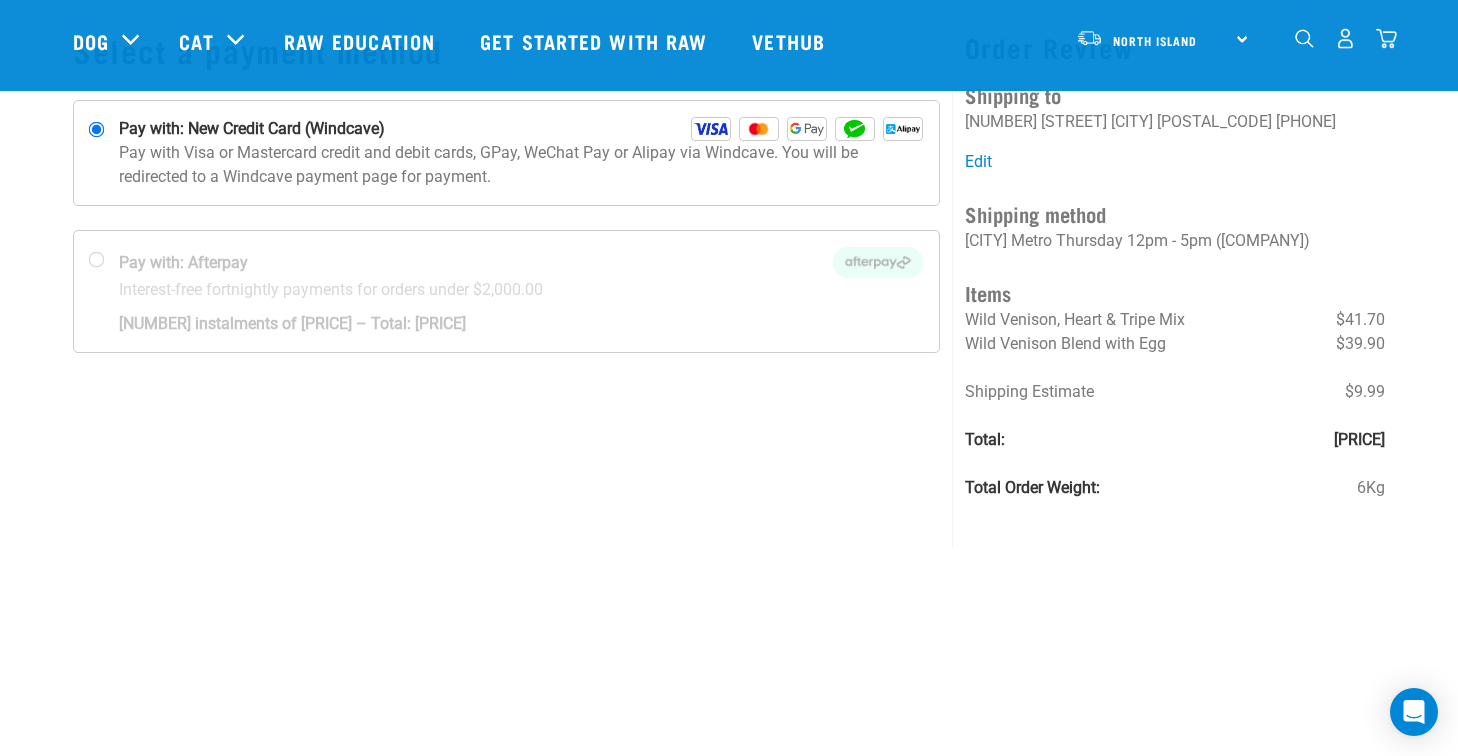 scroll, scrollTop: 164, scrollLeft: 0, axis: vertical 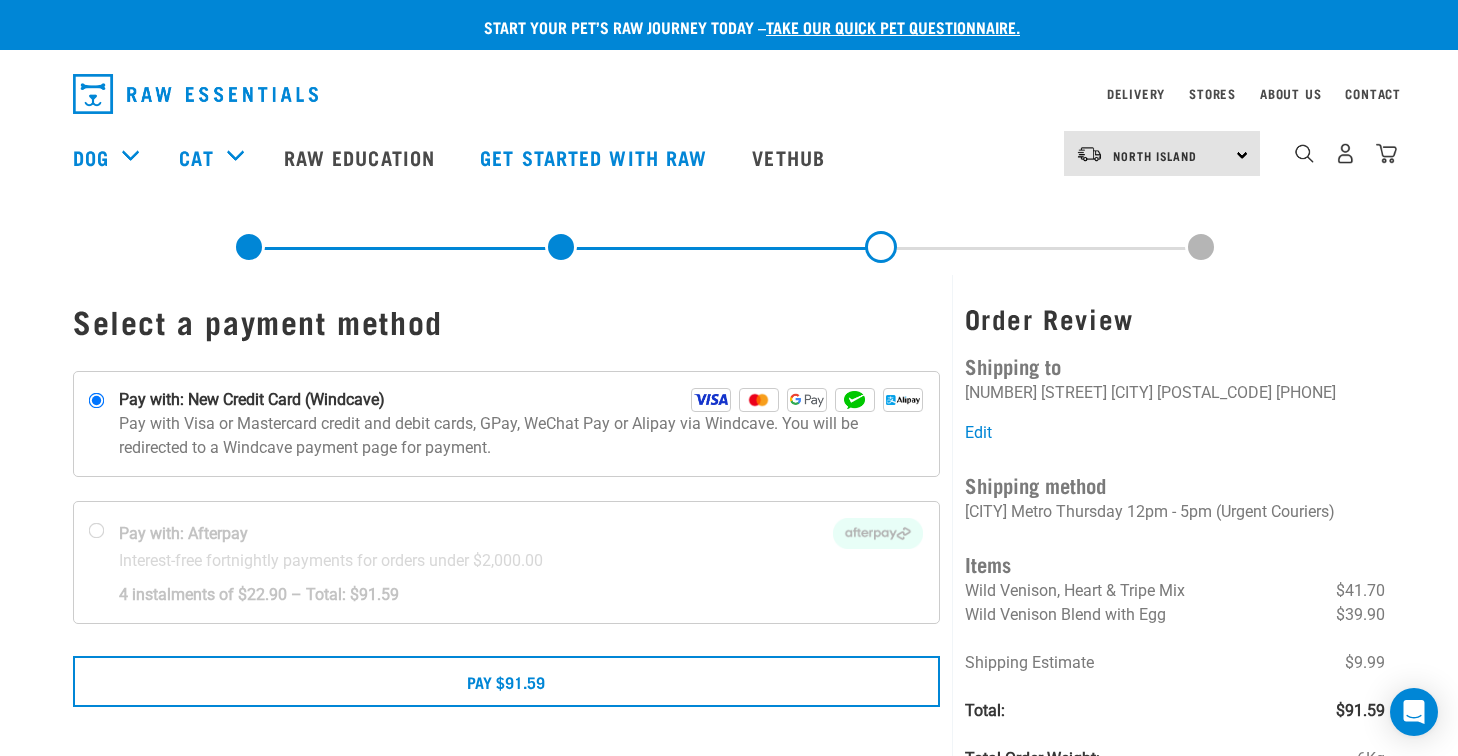 click on "Start your pet’s raw journey today –  take our quick pet questionnaire.
Delivery
Stores
About Us
Contact" at bounding box center [729, 403] 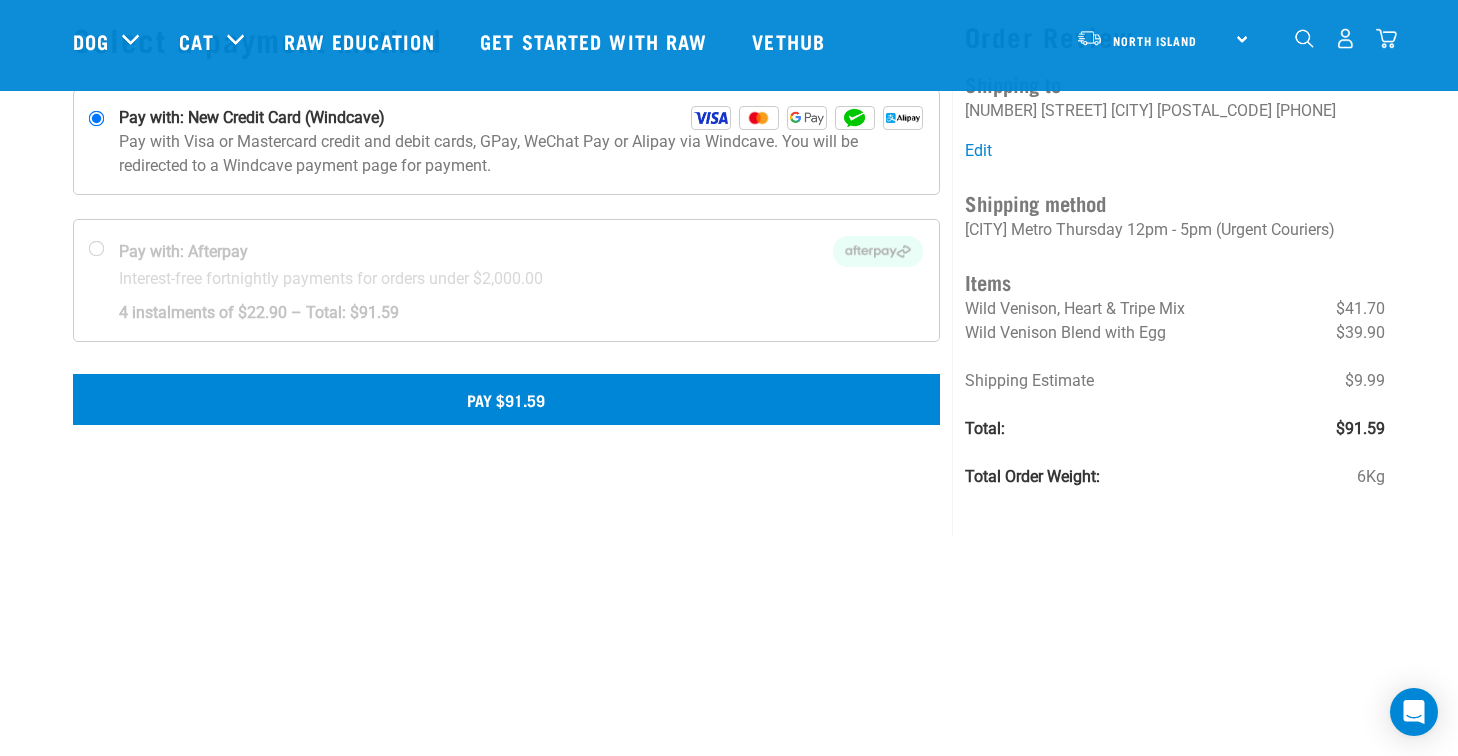 scroll, scrollTop: 136, scrollLeft: 0, axis: vertical 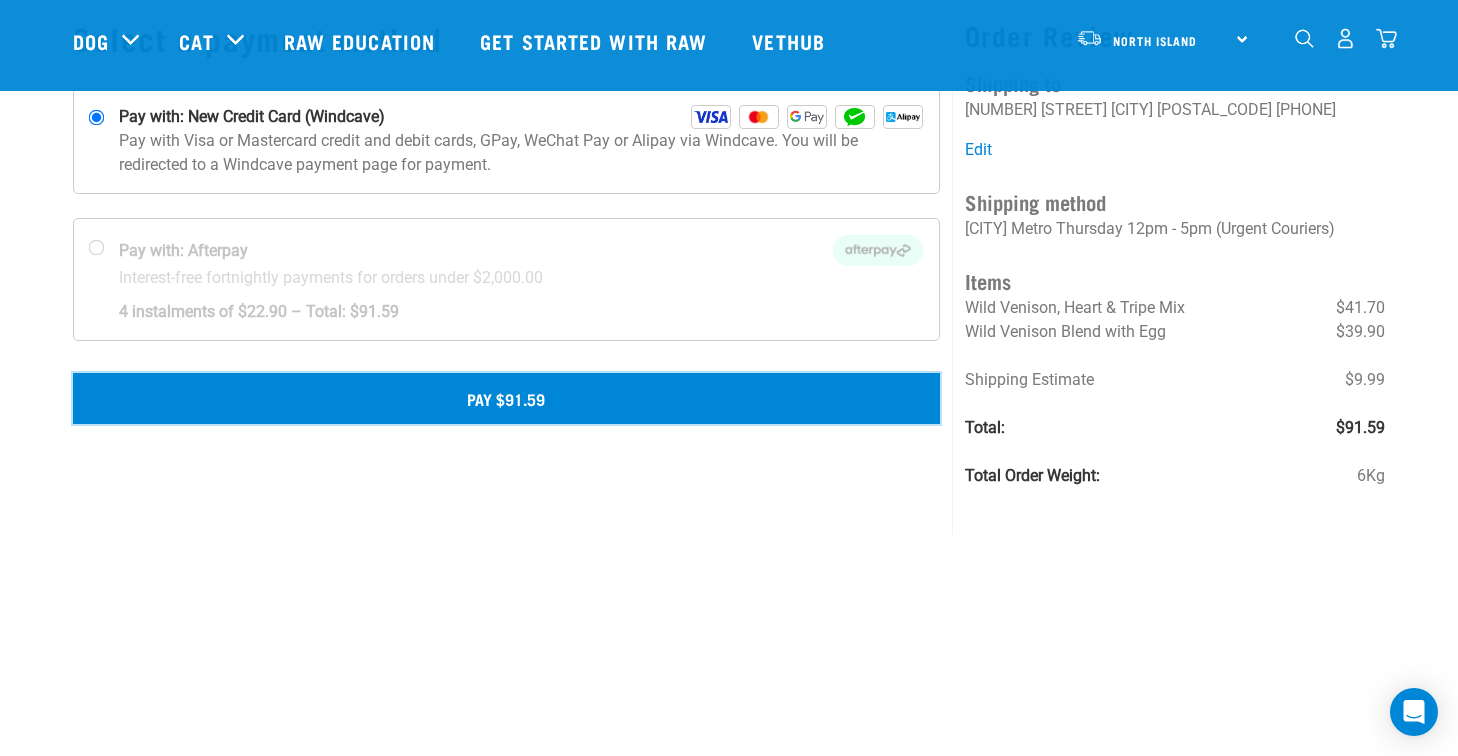 click on "Pay $91.59" at bounding box center (506, 398) 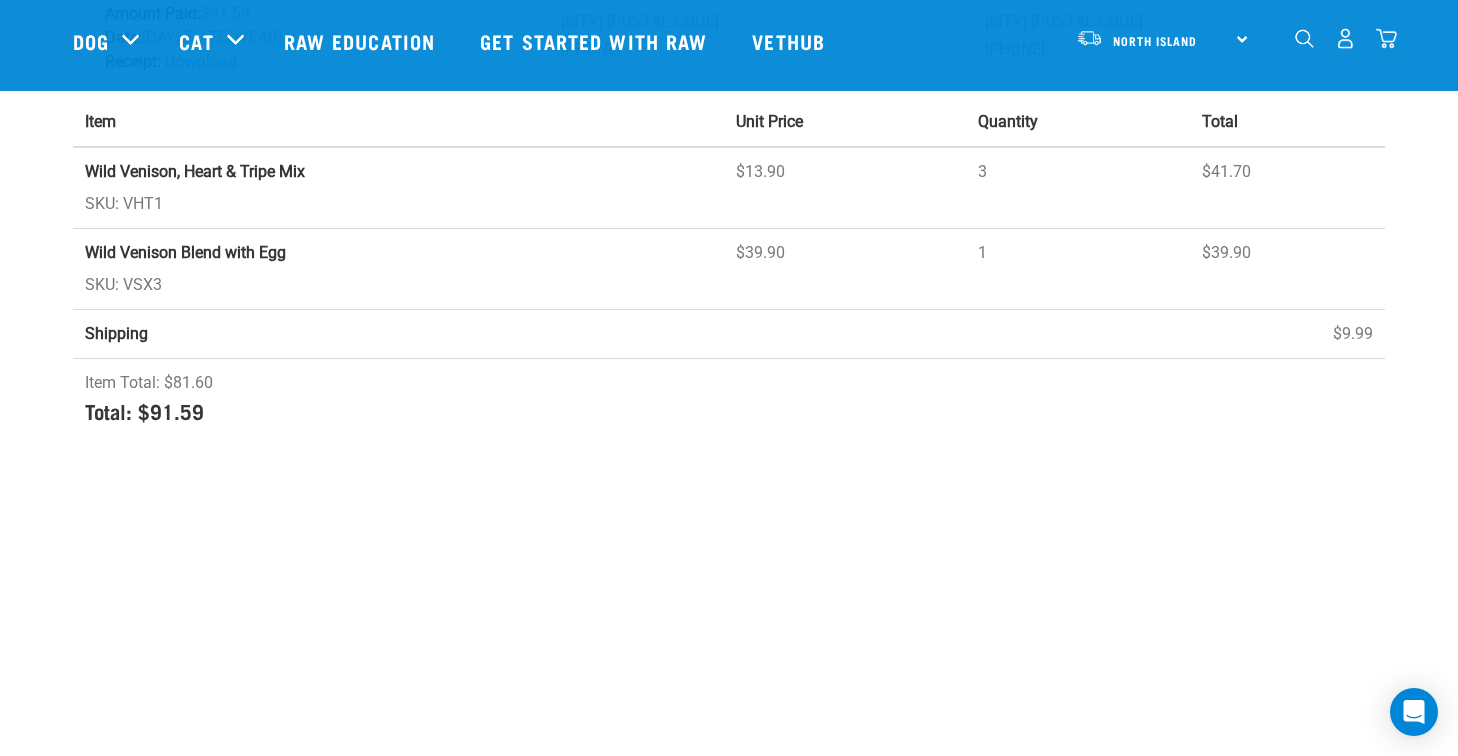 scroll, scrollTop: 294, scrollLeft: 0, axis: vertical 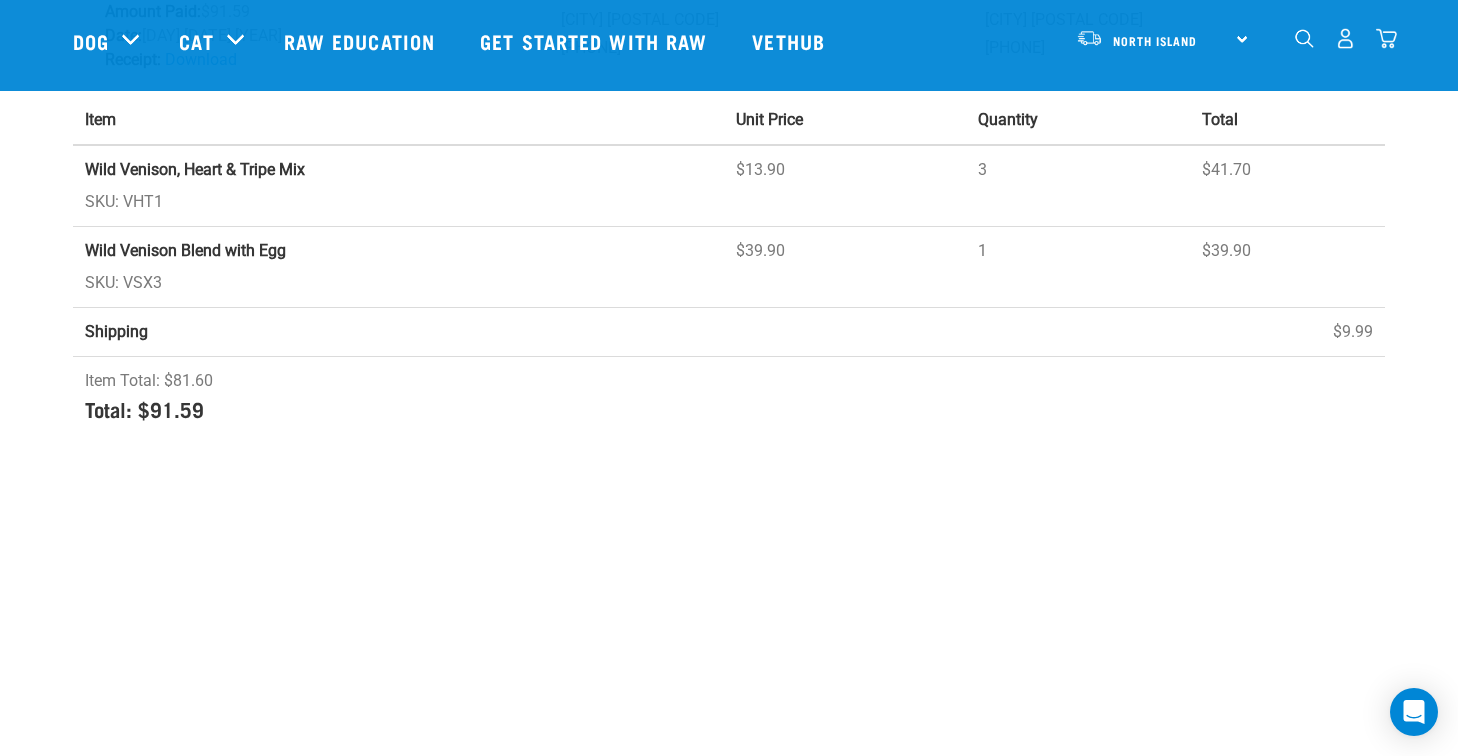 click on "Start your pet’s raw journey today –  take our quick pet questionnaire.
Delivery
Stores
About Us
Contact" at bounding box center [729, 75] 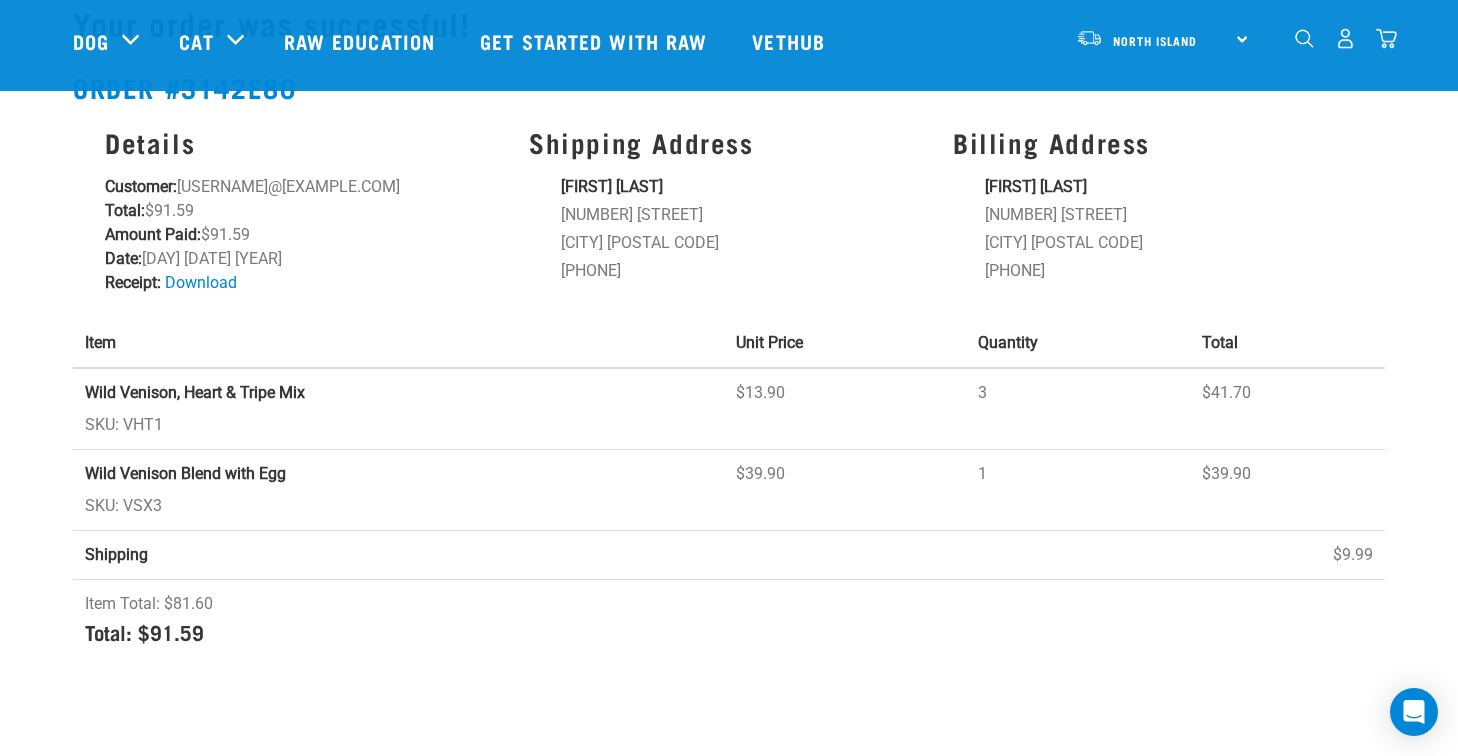 scroll, scrollTop: 94, scrollLeft: 0, axis: vertical 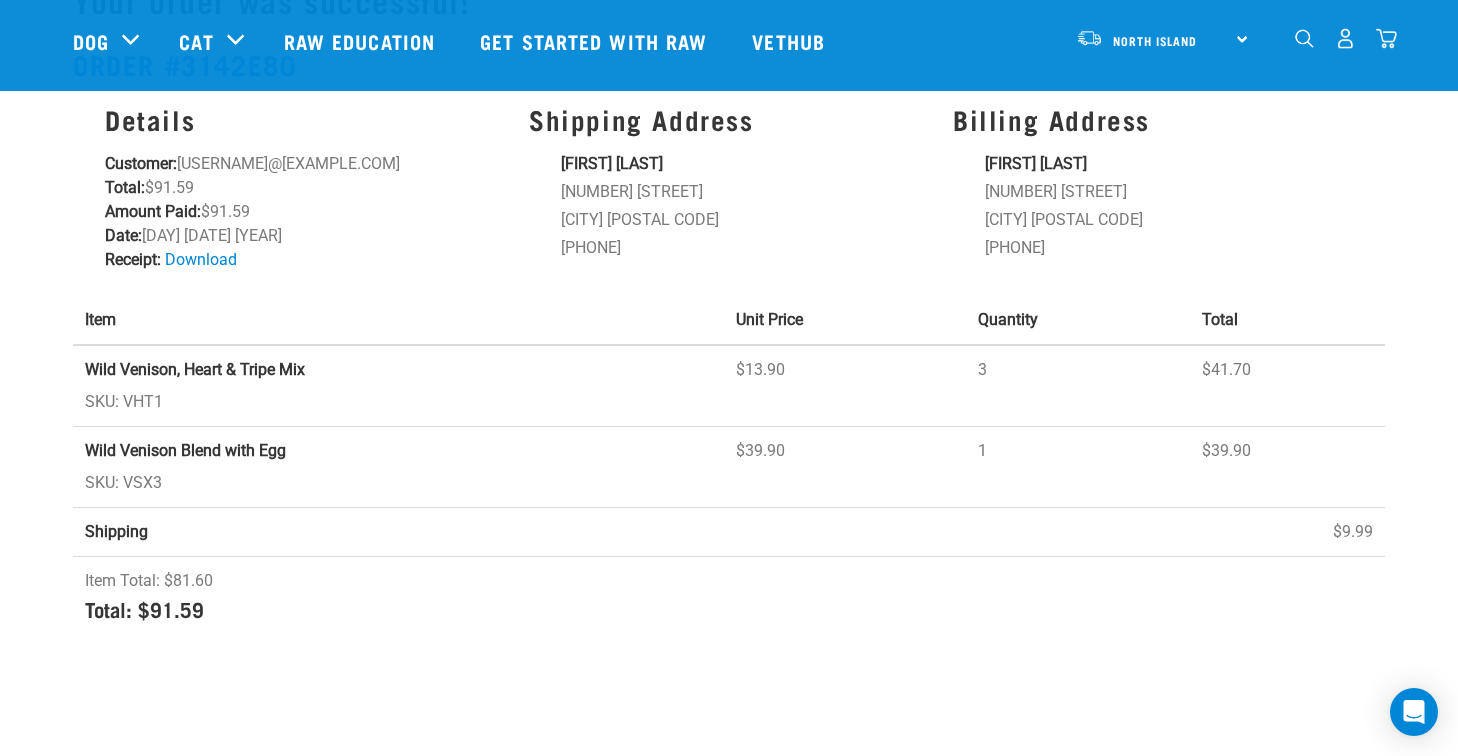 click on "Start your pet’s raw journey today –  take our quick pet questionnaire.
Delivery
Stores
About Us
Contact" at bounding box center [729, 275] 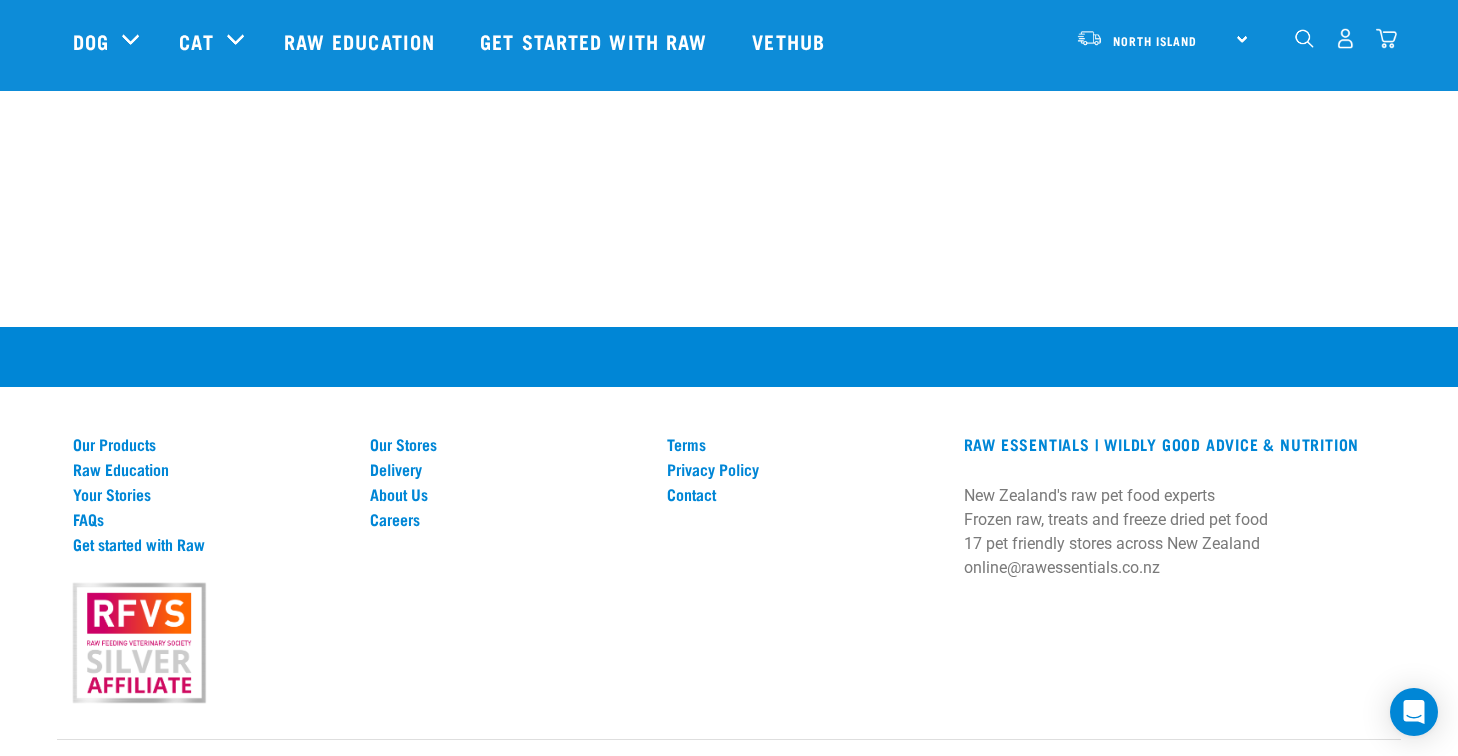 scroll, scrollTop: 1039, scrollLeft: 0, axis: vertical 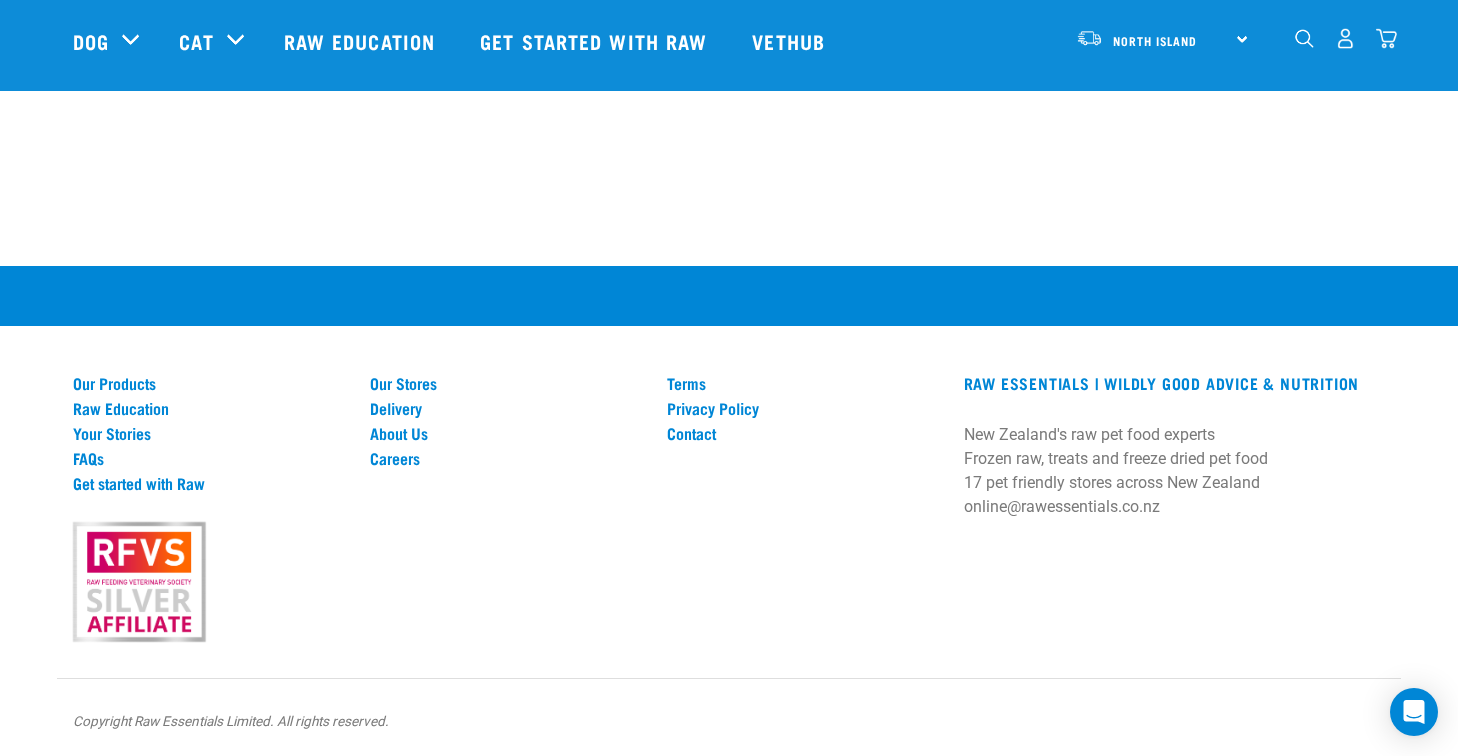 click on "Our Products
Raw Education
Your Stories
FAQs
Get started with Raw
Our Stores
Delivery
About Us
Careers
Terms
Privacy Policy
Contact
RAW ESSENTIALS | Wildly Good Advice & Nutrition
[COUNTRY]'s raw pet food experts" at bounding box center [729, 511] 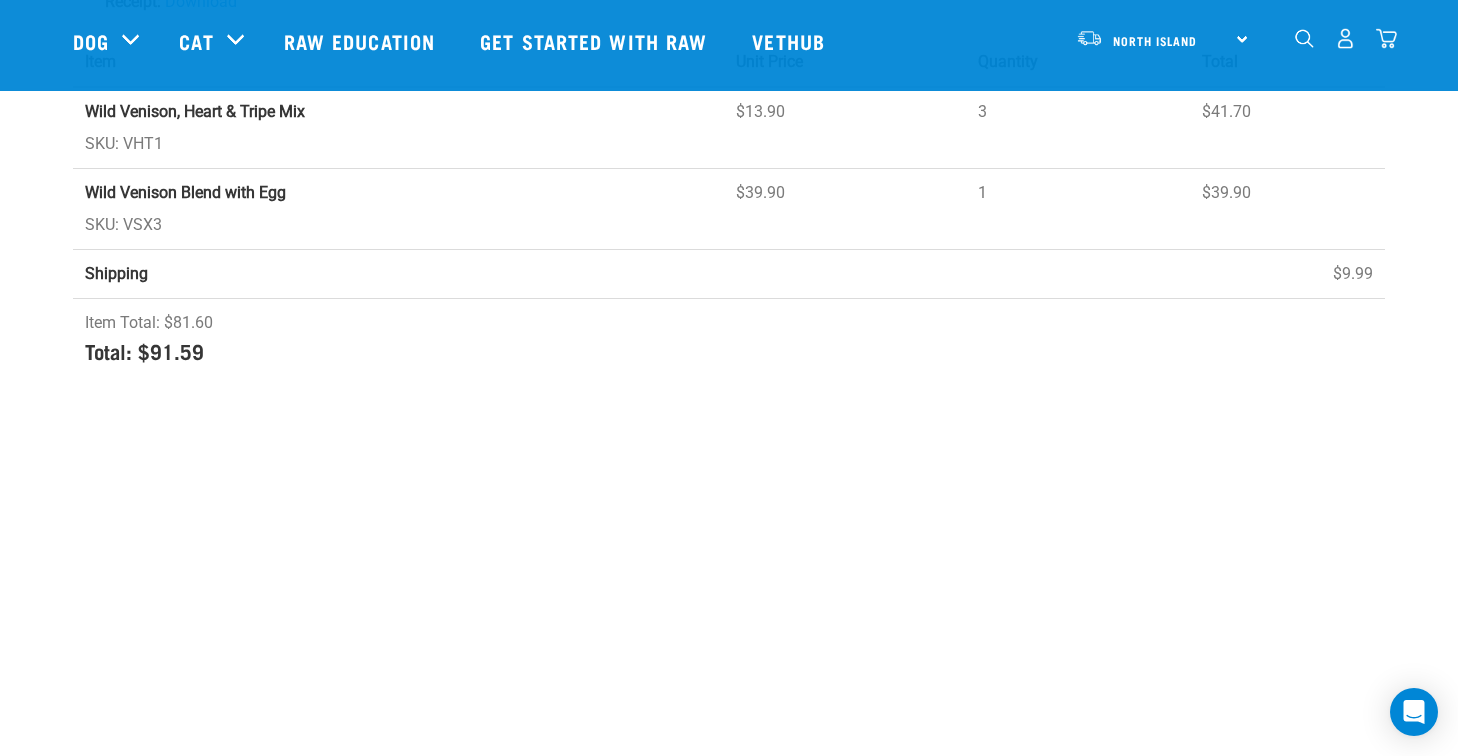 scroll, scrollTop: 0, scrollLeft: 0, axis: both 